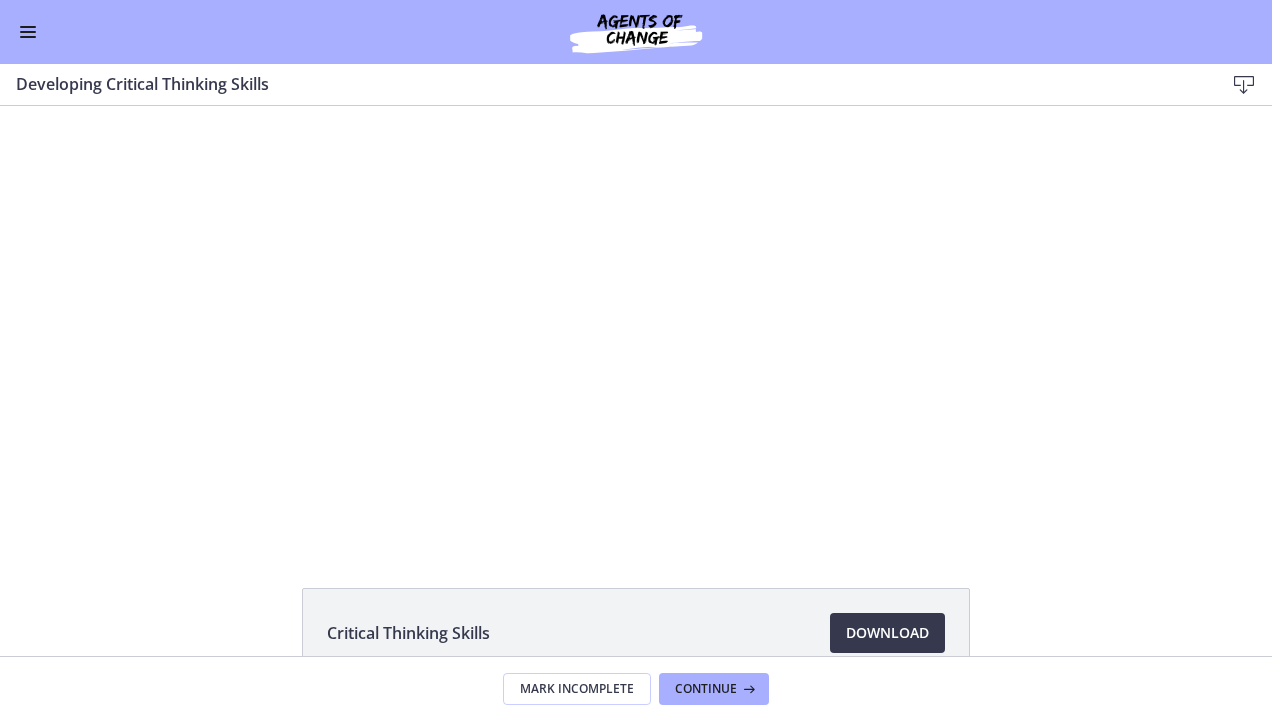 scroll, scrollTop: 0, scrollLeft: 0, axis: both 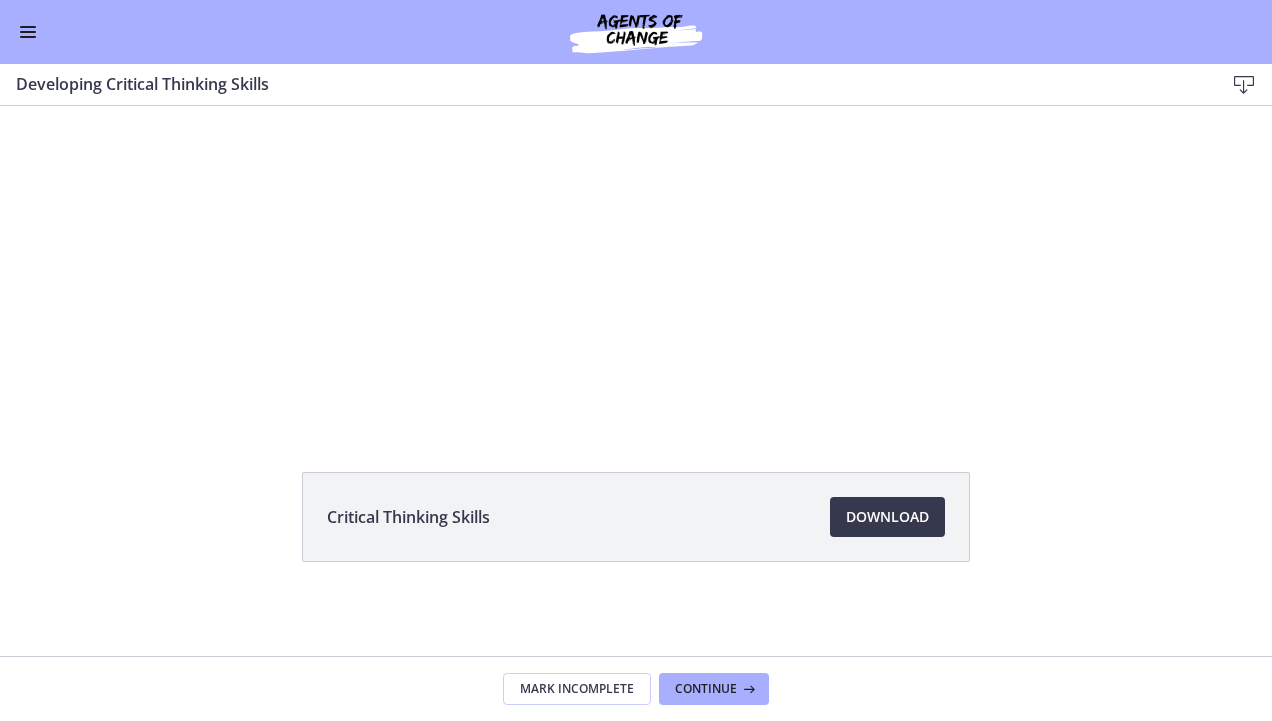 click at bounding box center (28, 32) 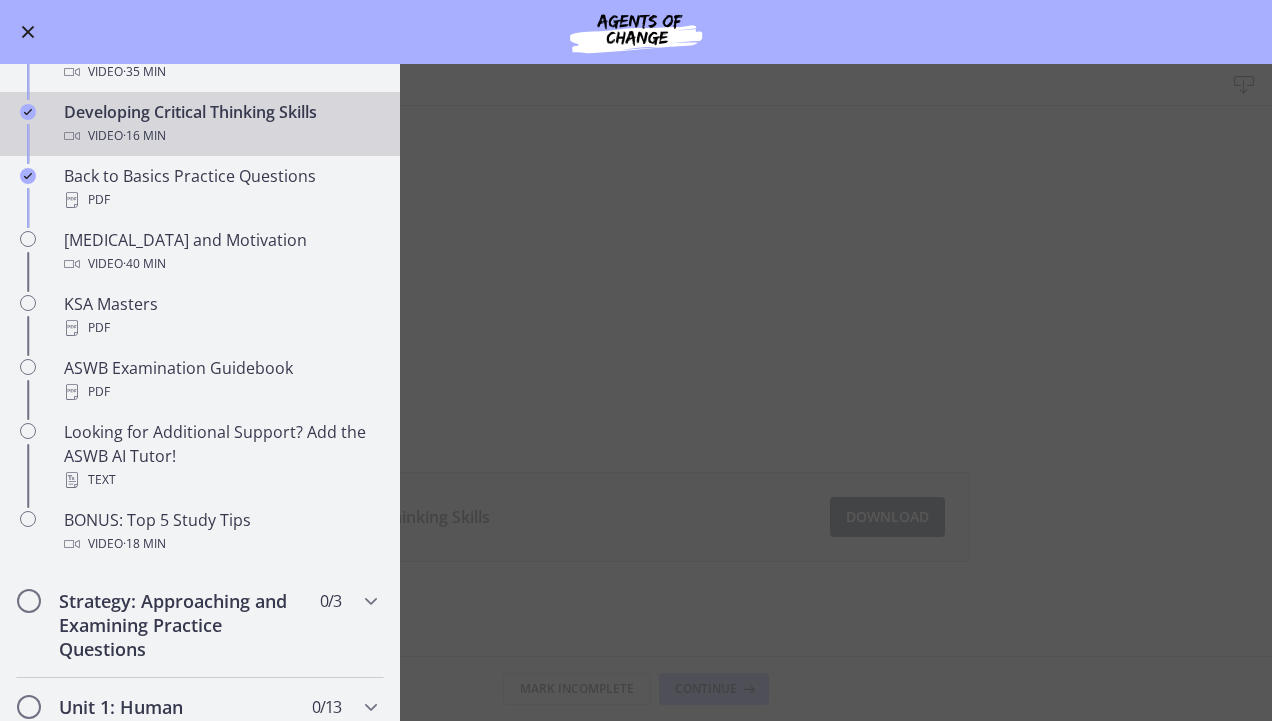 scroll, scrollTop: 603, scrollLeft: 0, axis: vertical 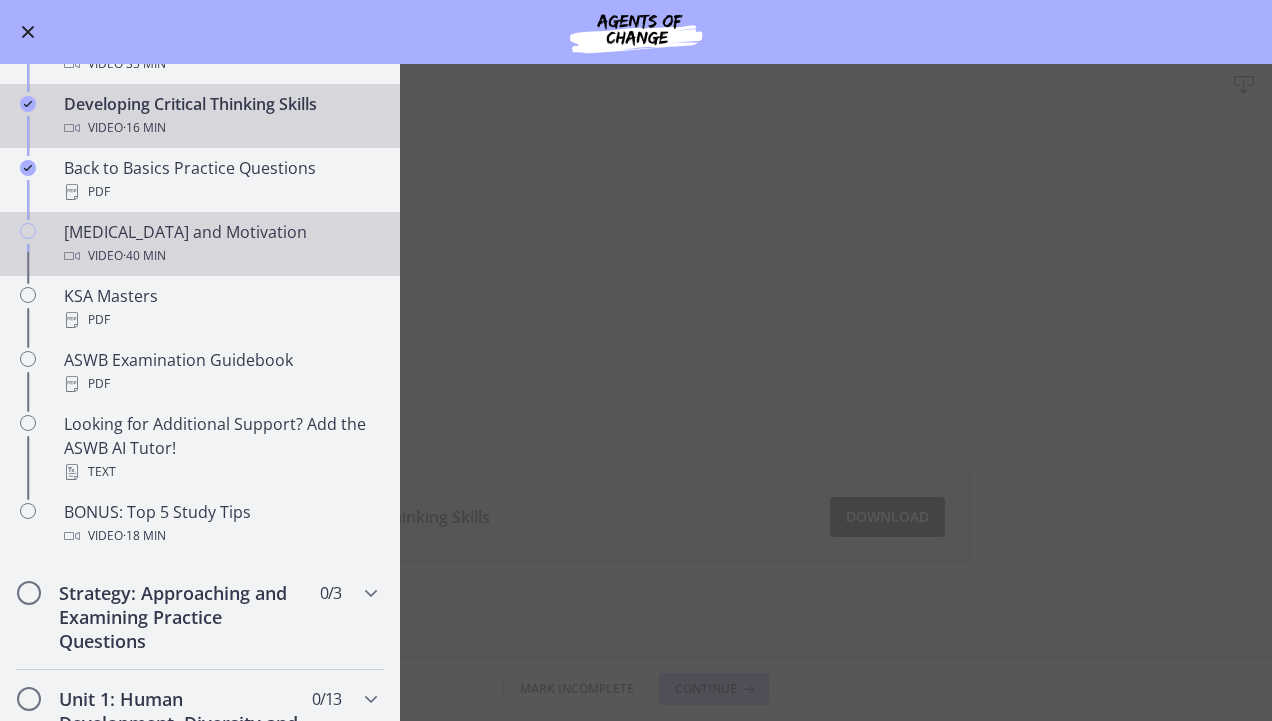 click on "[MEDICAL_DATA] and Motivation
Video
·  40 min" at bounding box center (220, 244) 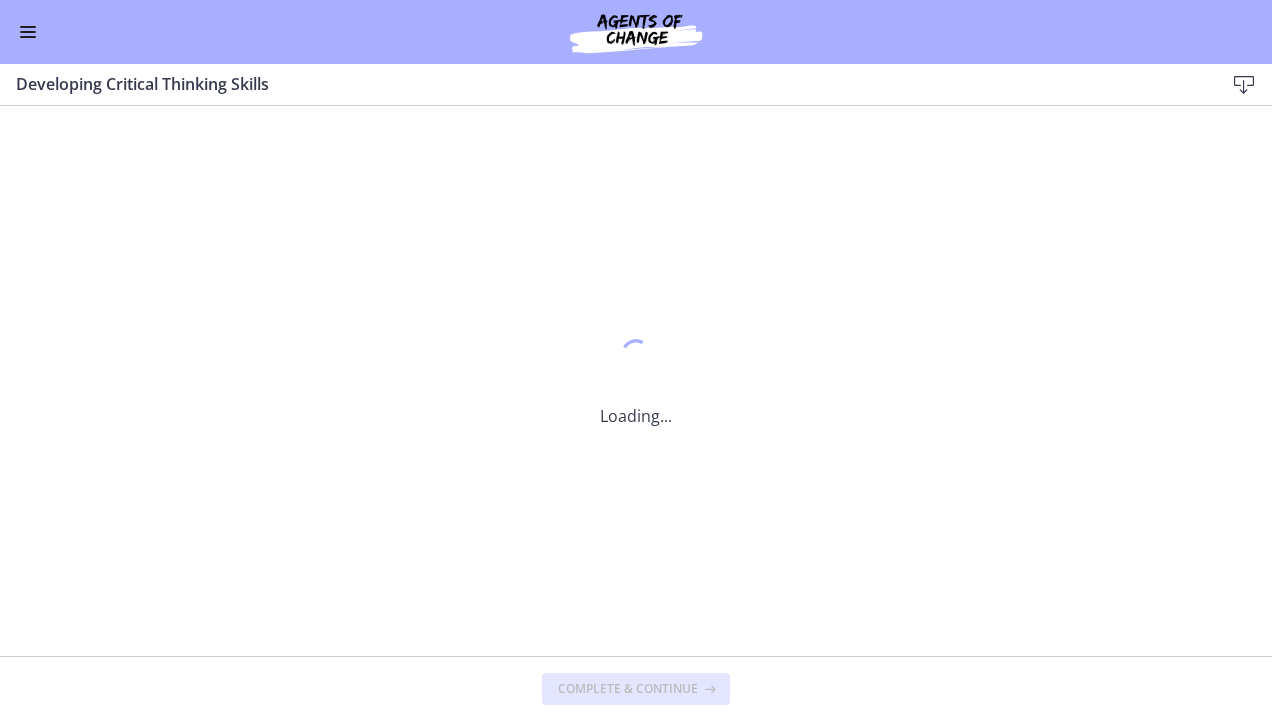 scroll, scrollTop: 0, scrollLeft: 0, axis: both 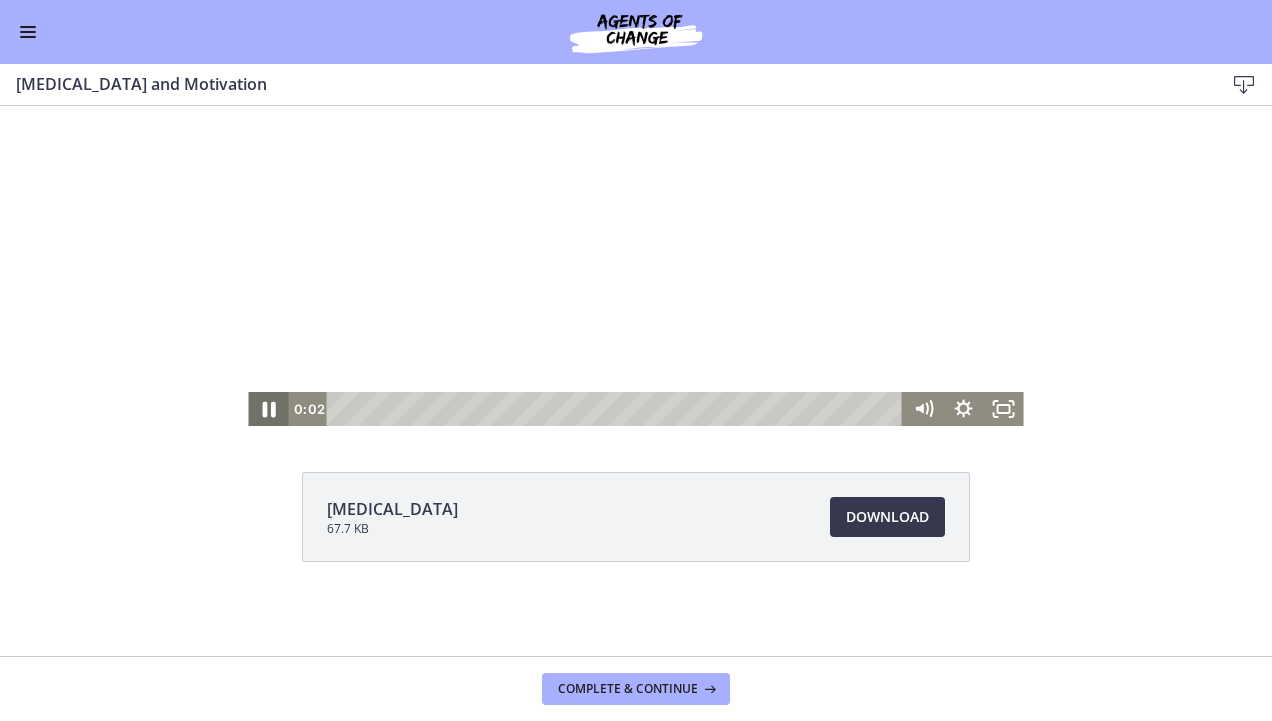 click 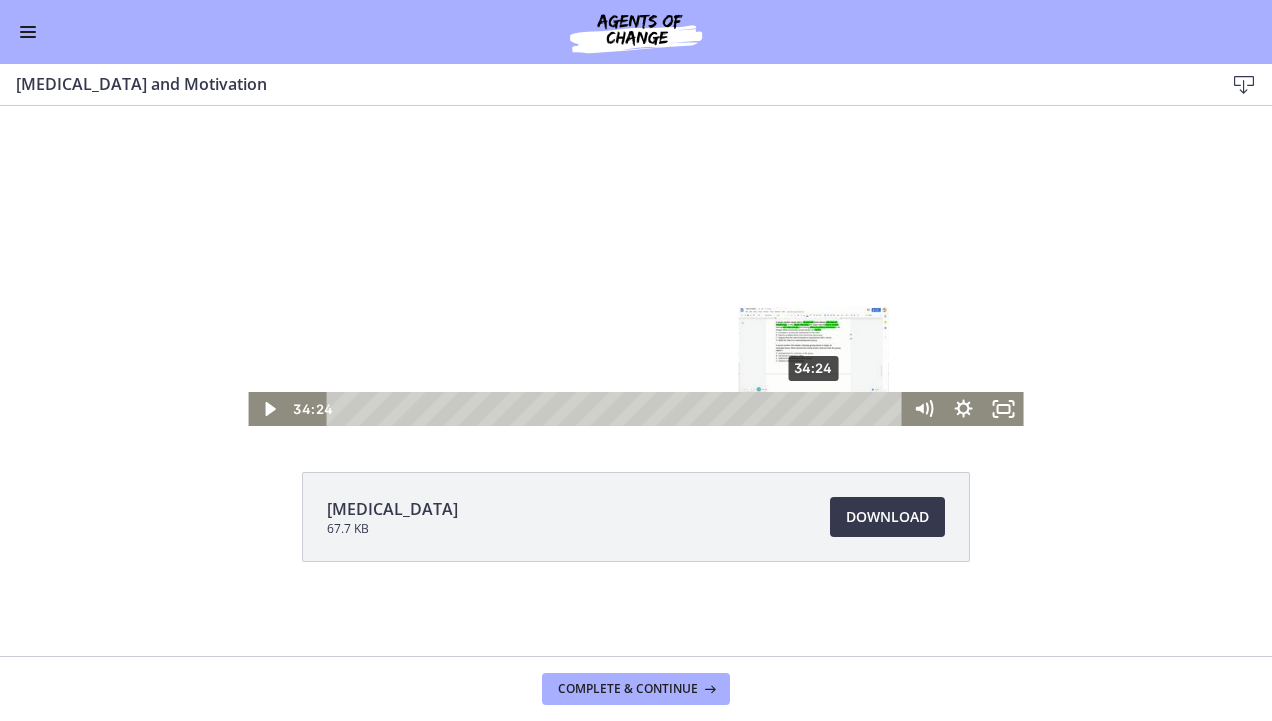 click on "34:24" at bounding box center [617, 409] 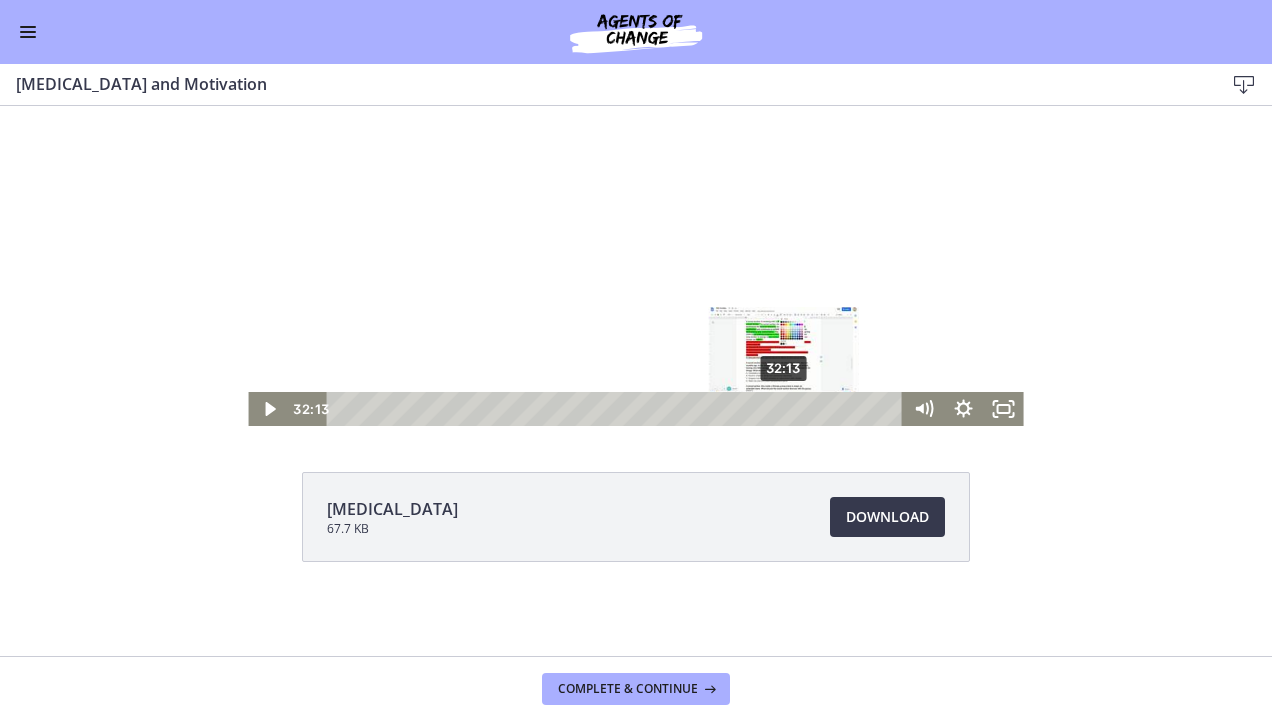 click on "32:13" at bounding box center (617, 409) 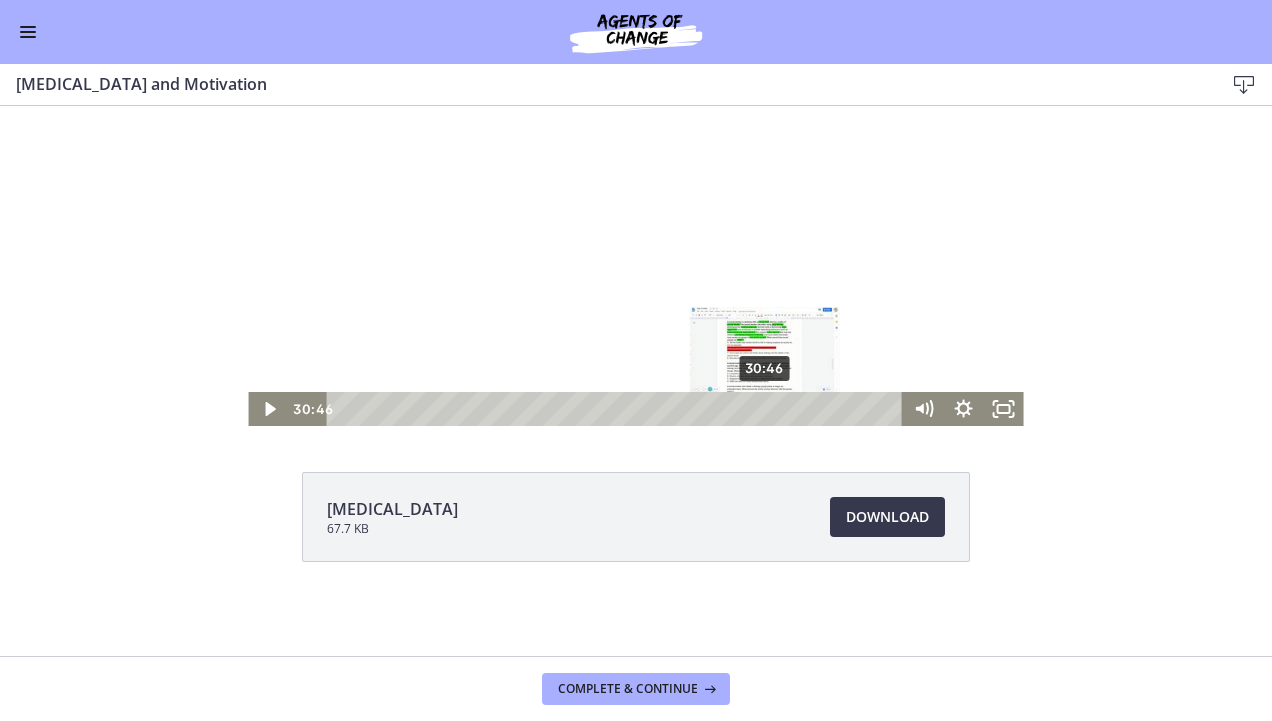 click on "30:46" at bounding box center [617, 409] 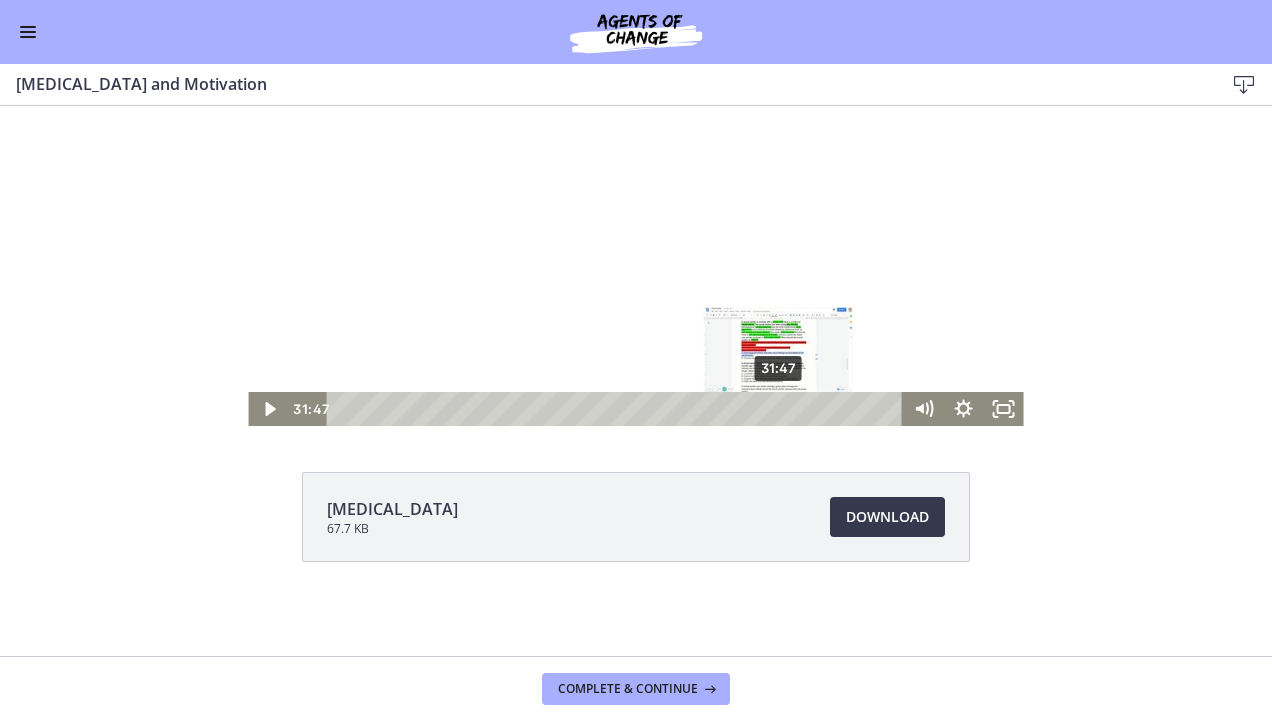 click on "31:47" at bounding box center (617, 409) 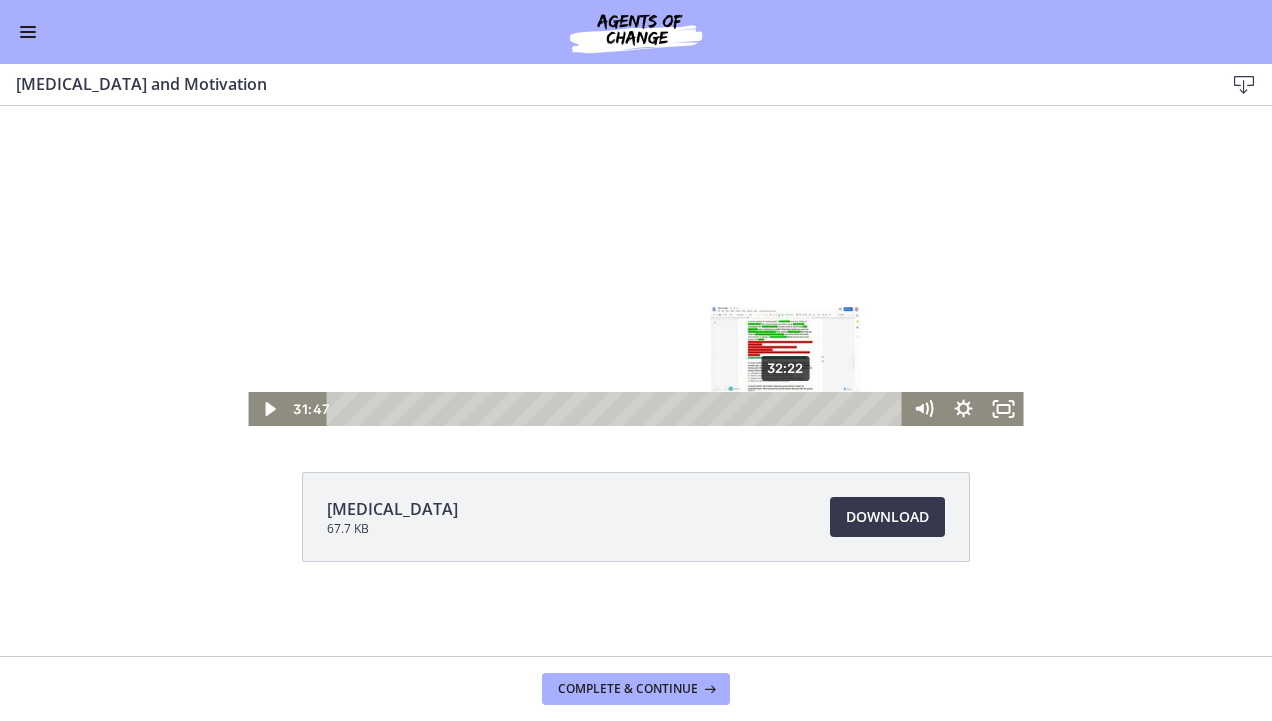 click on "32:22" at bounding box center (617, 409) 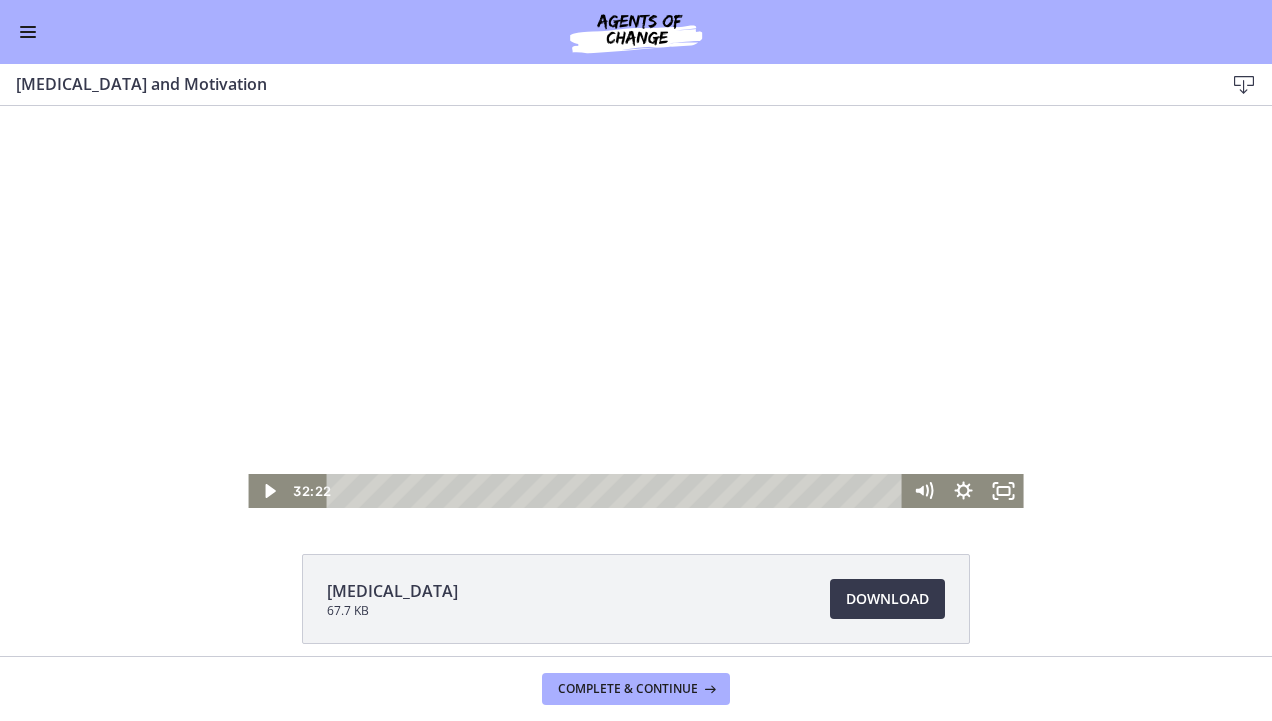 scroll, scrollTop: 0, scrollLeft: 0, axis: both 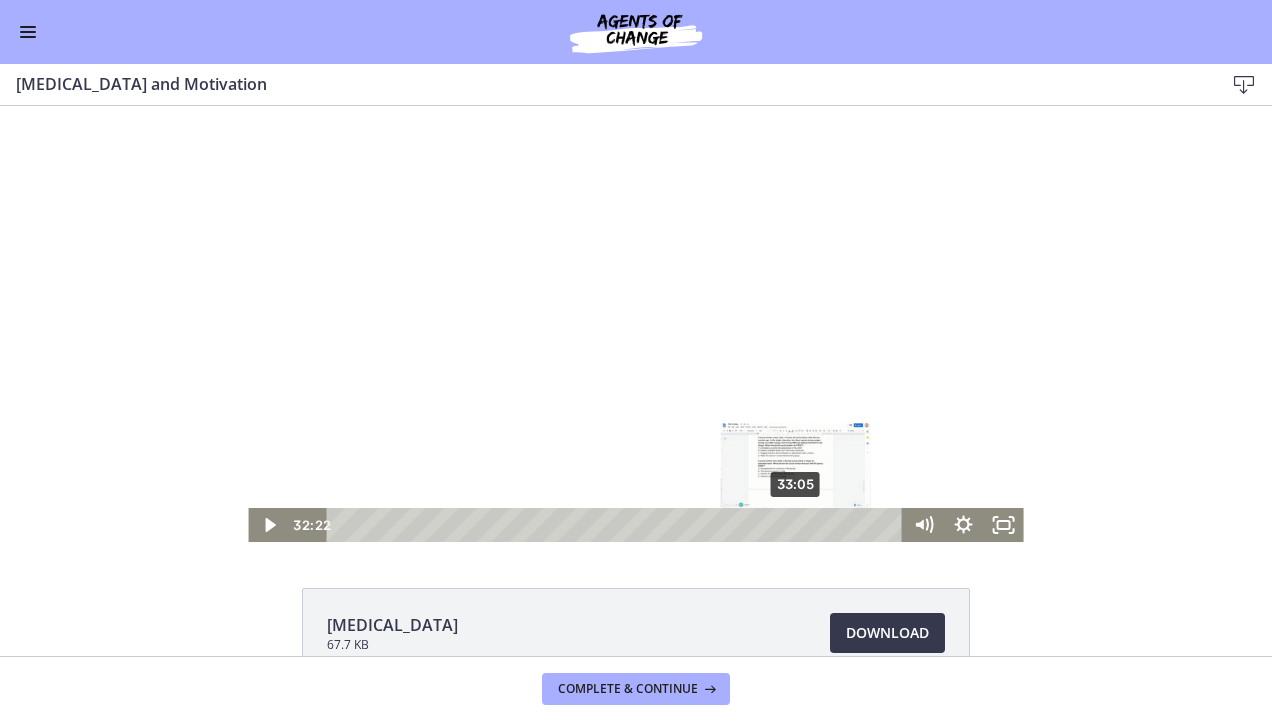 click on "33:05" at bounding box center (617, 525) 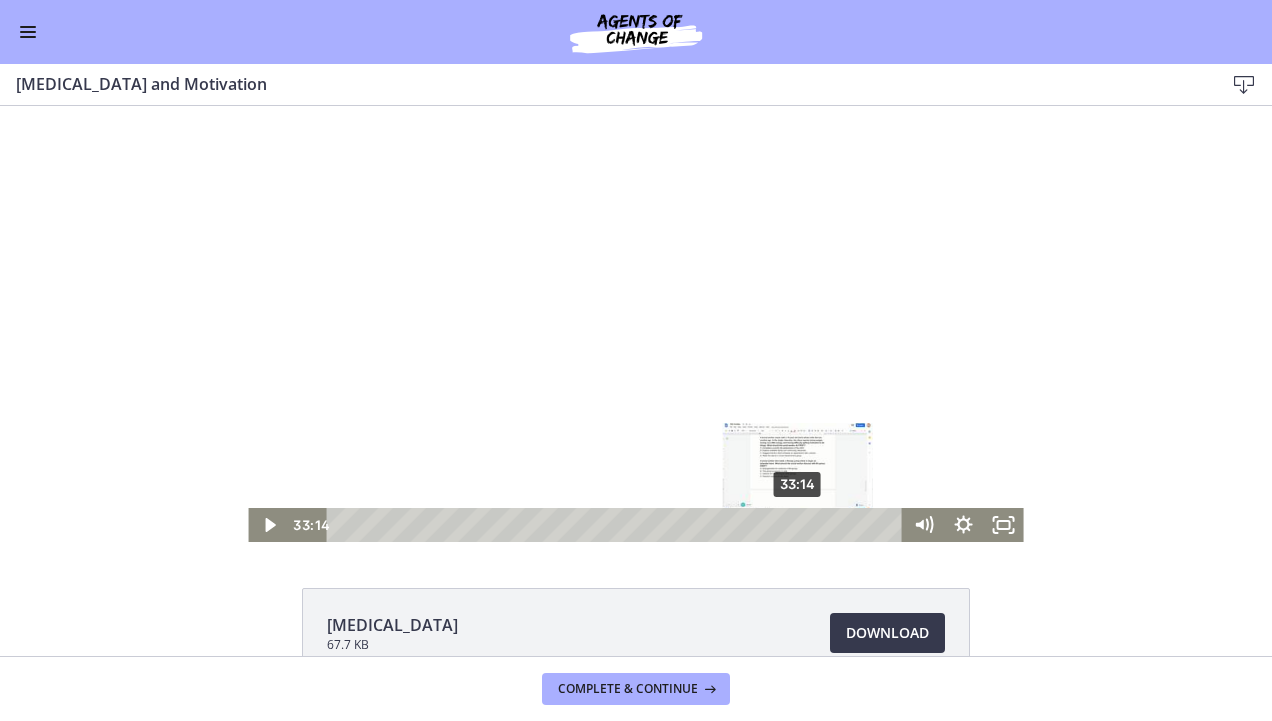 click at bounding box center (797, 524) 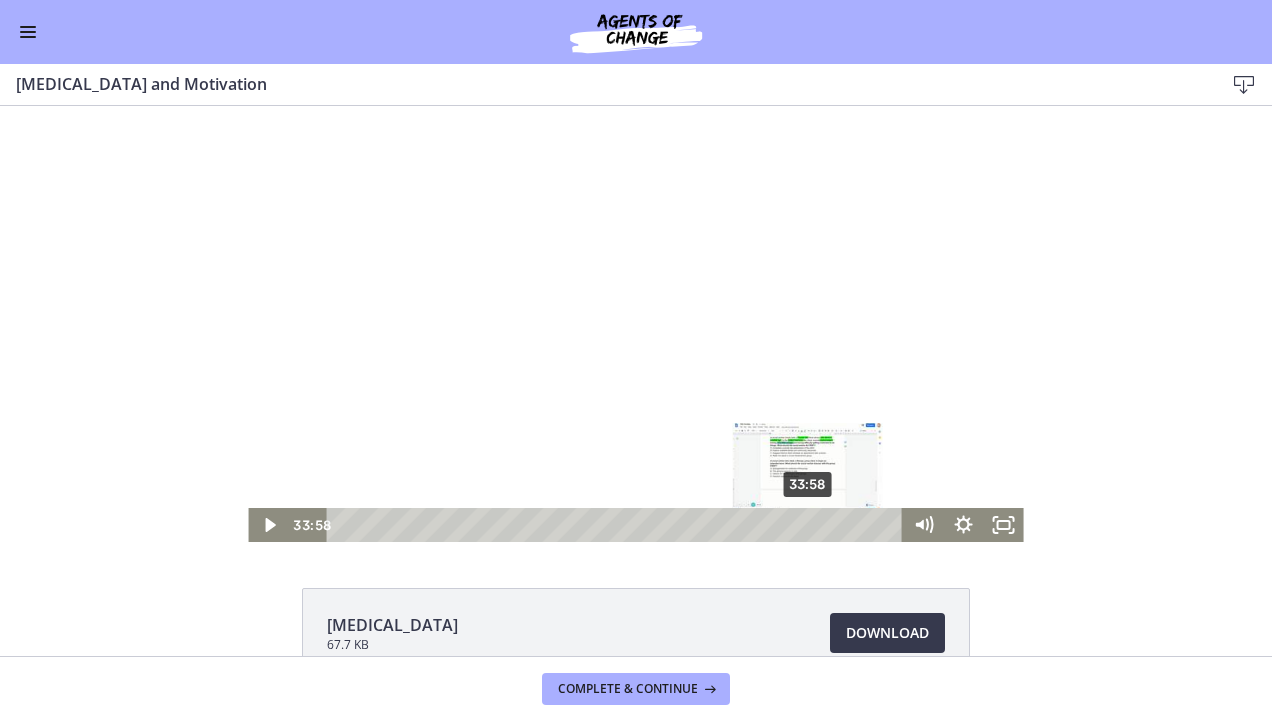 click on "33:58" at bounding box center [617, 525] 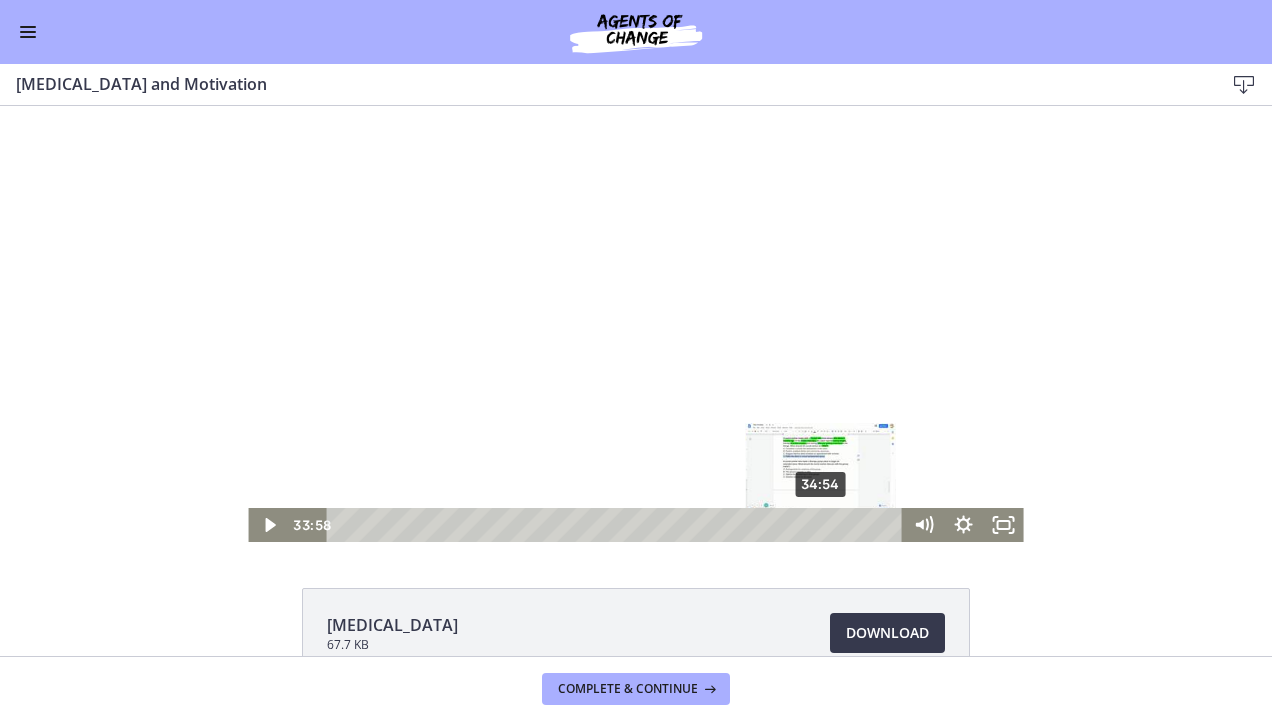 click on "34:54" at bounding box center [617, 525] 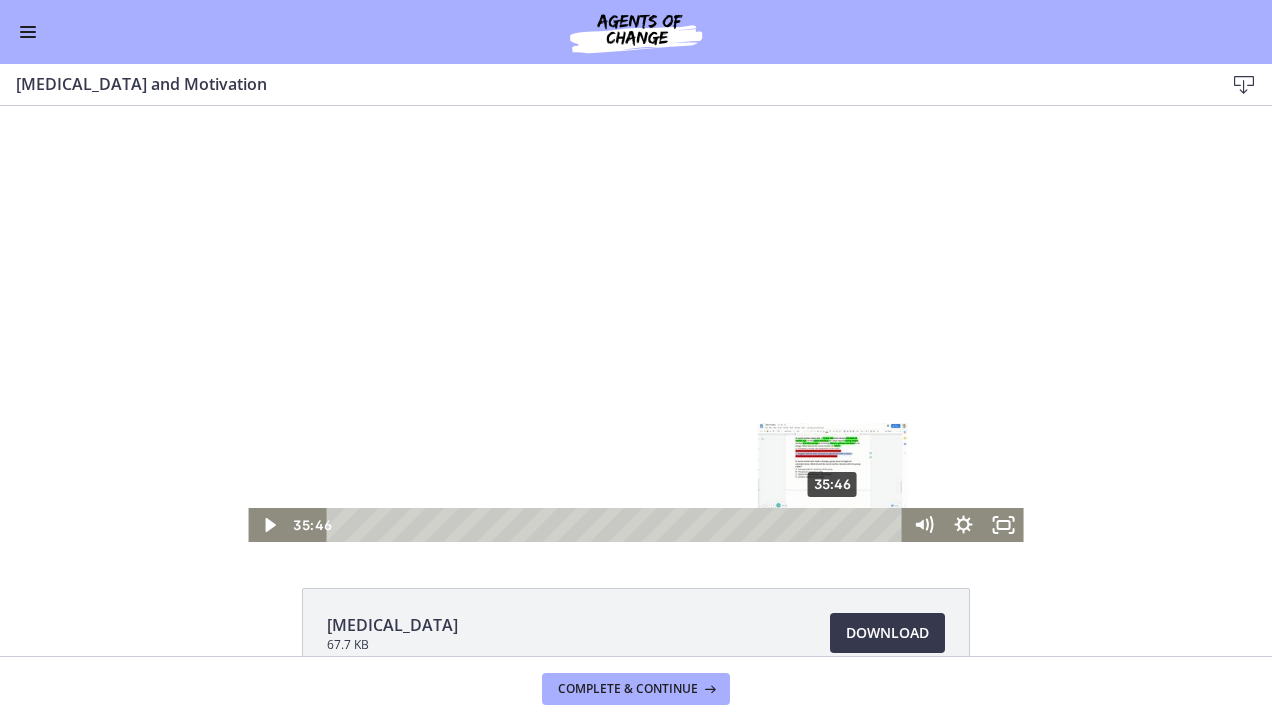 click on "35:46" at bounding box center [617, 525] 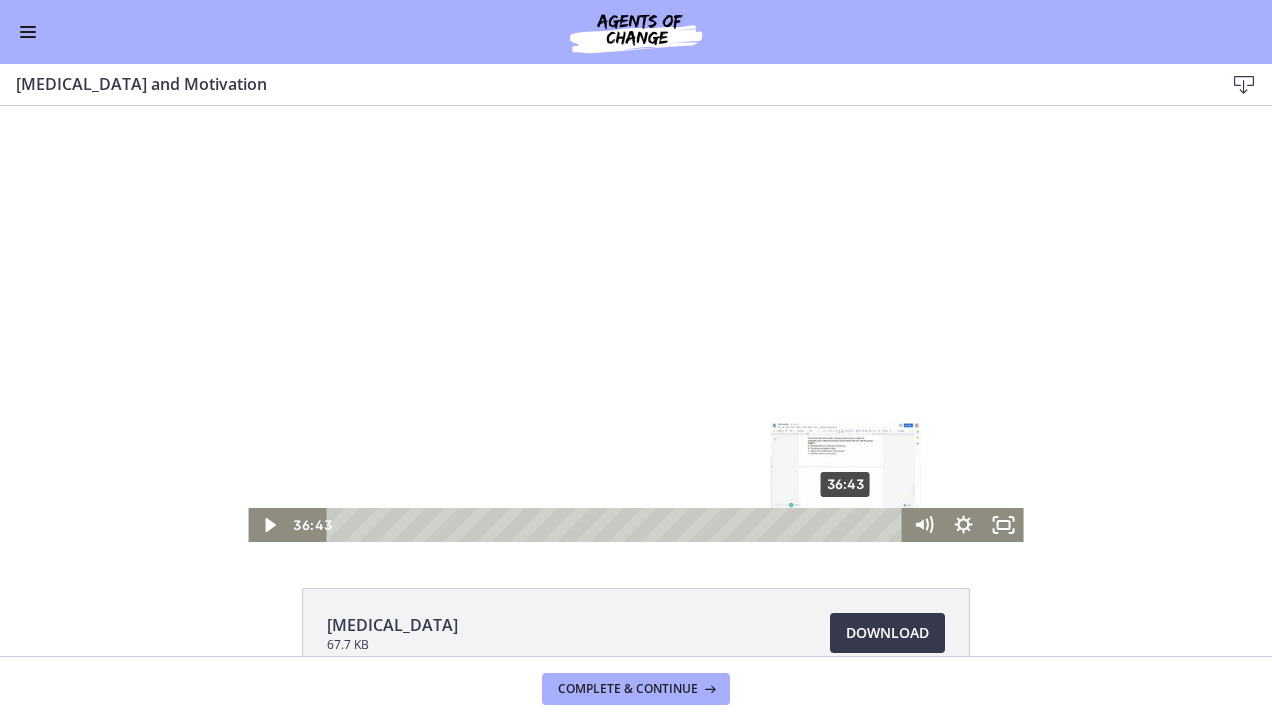 click on "36:43" at bounding box center [617, 525] 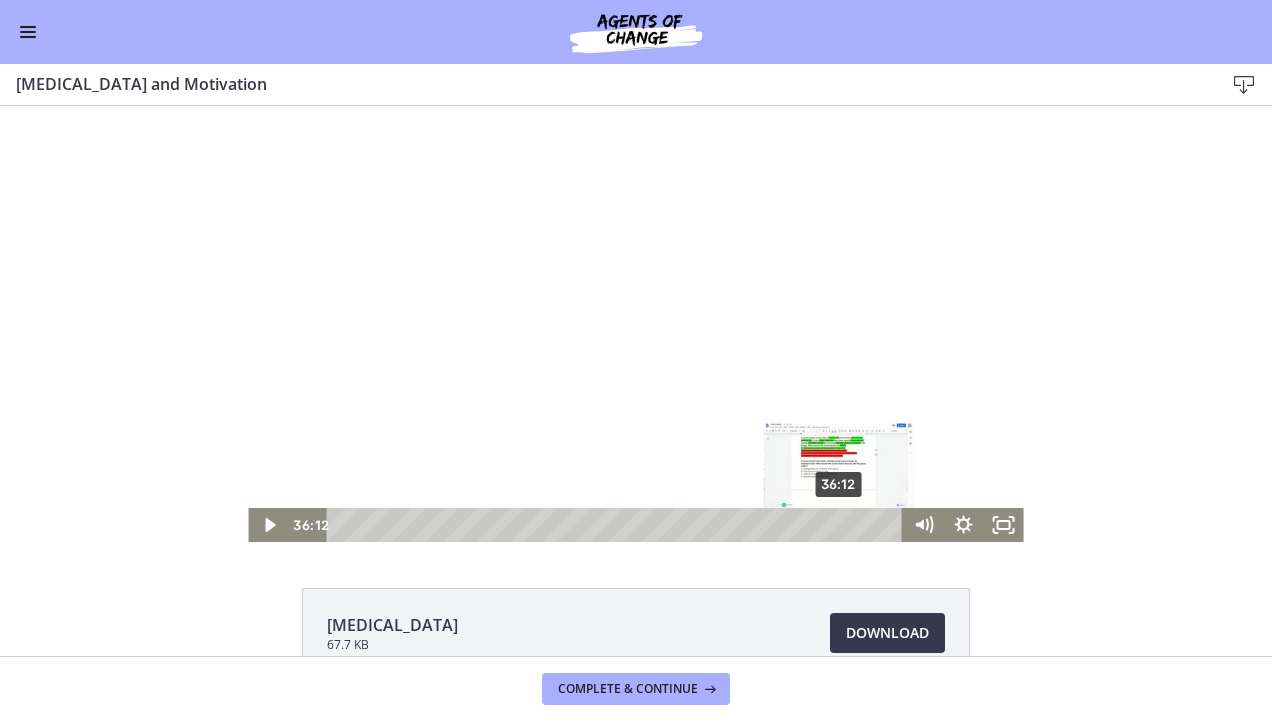 click at bounding box center [838, 524] 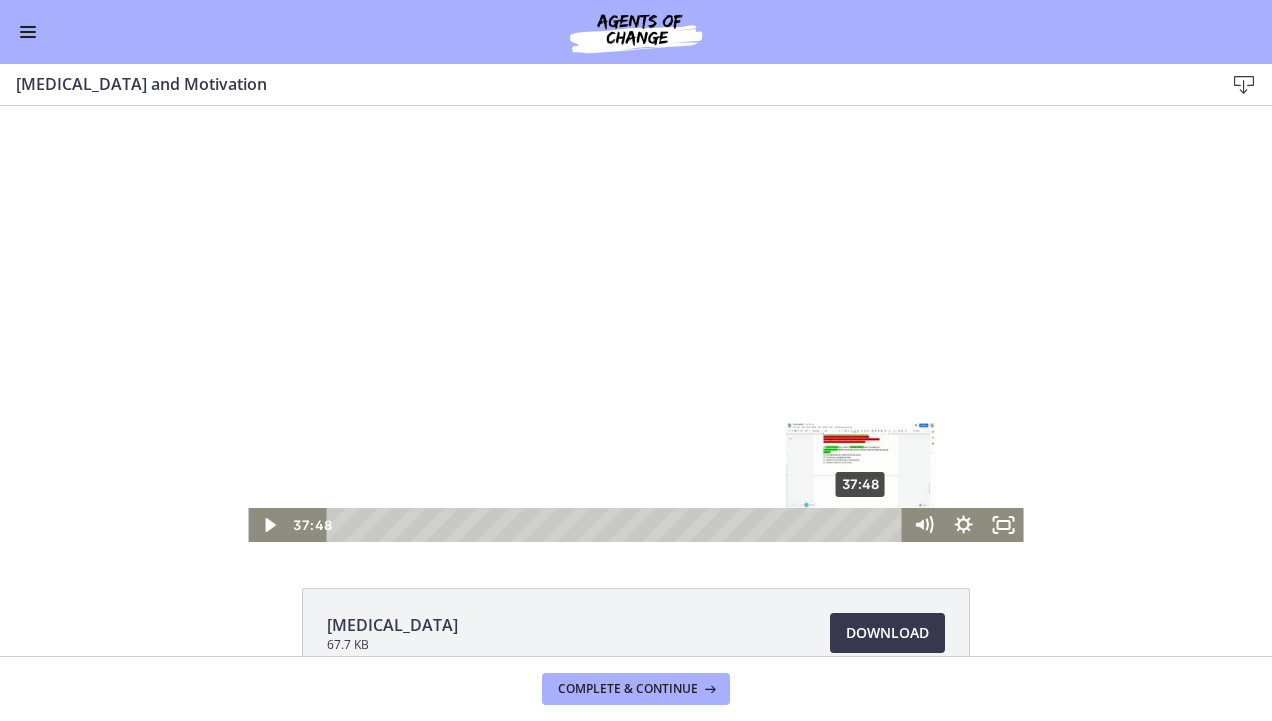 click on "37:48" at bounding box center (617, 525) 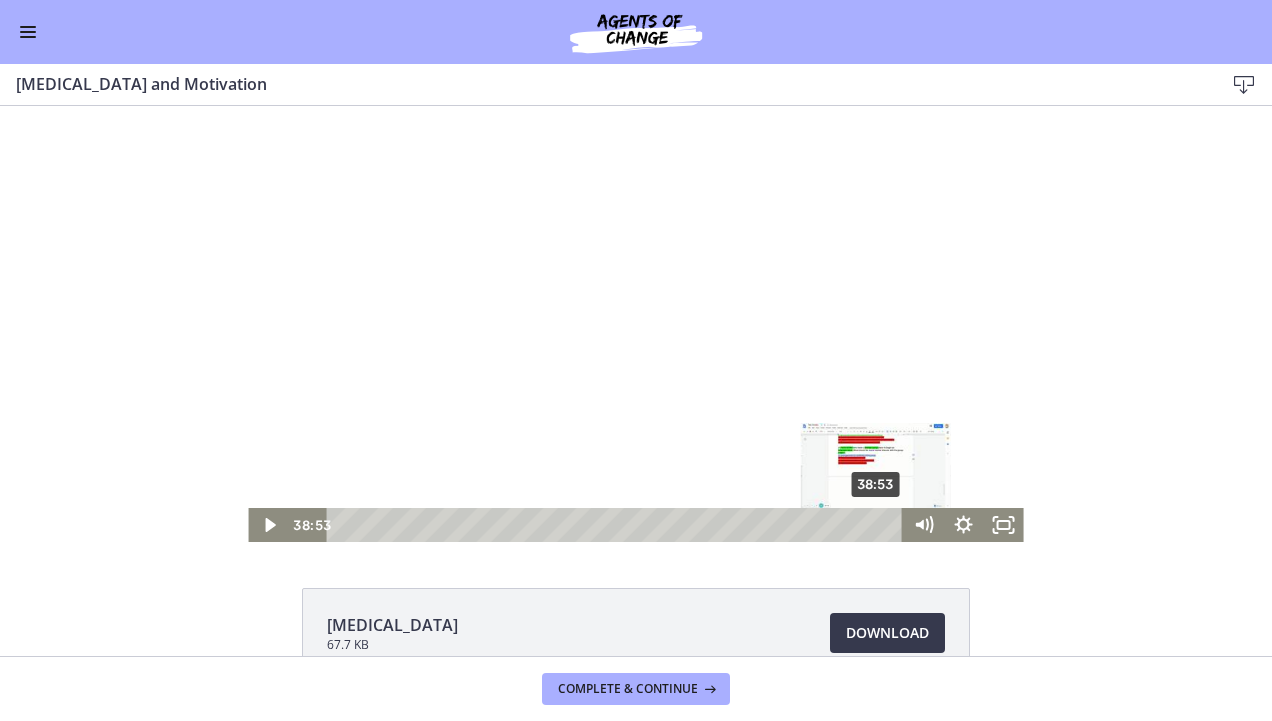click on "38:53" at bounding box center (617, 525) 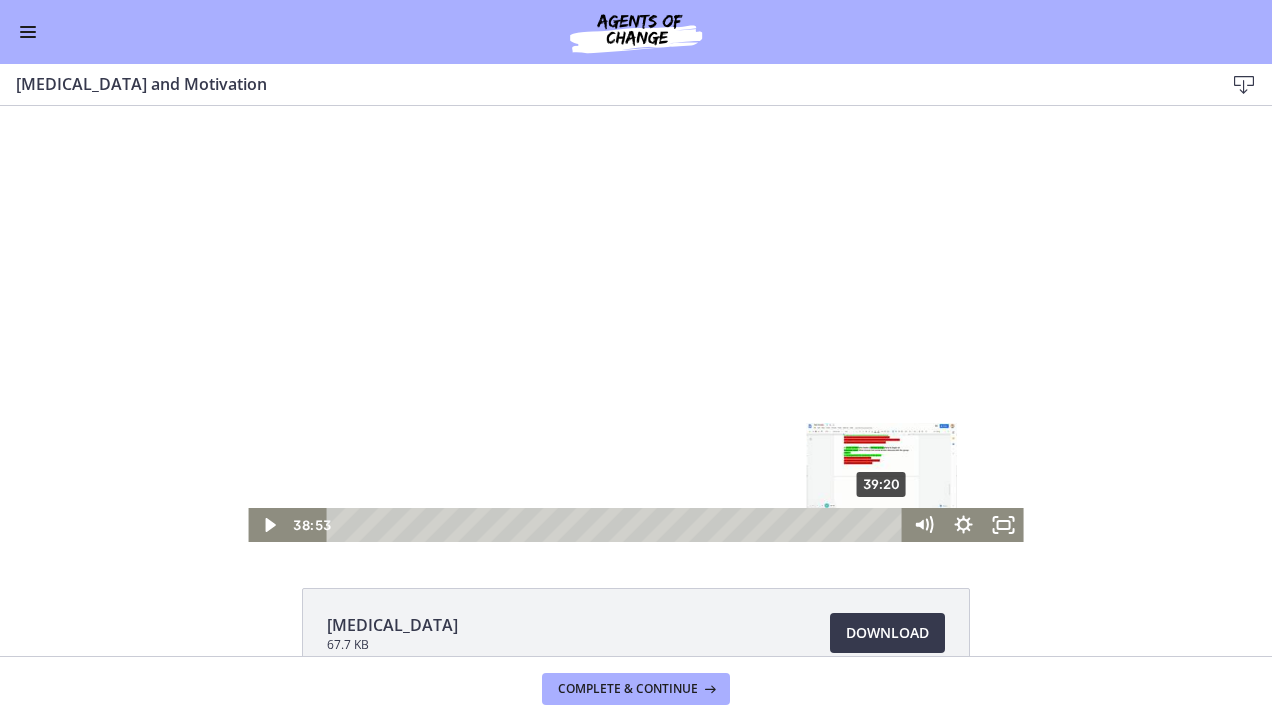 click on "39:20" at bounding box center [617, 525] 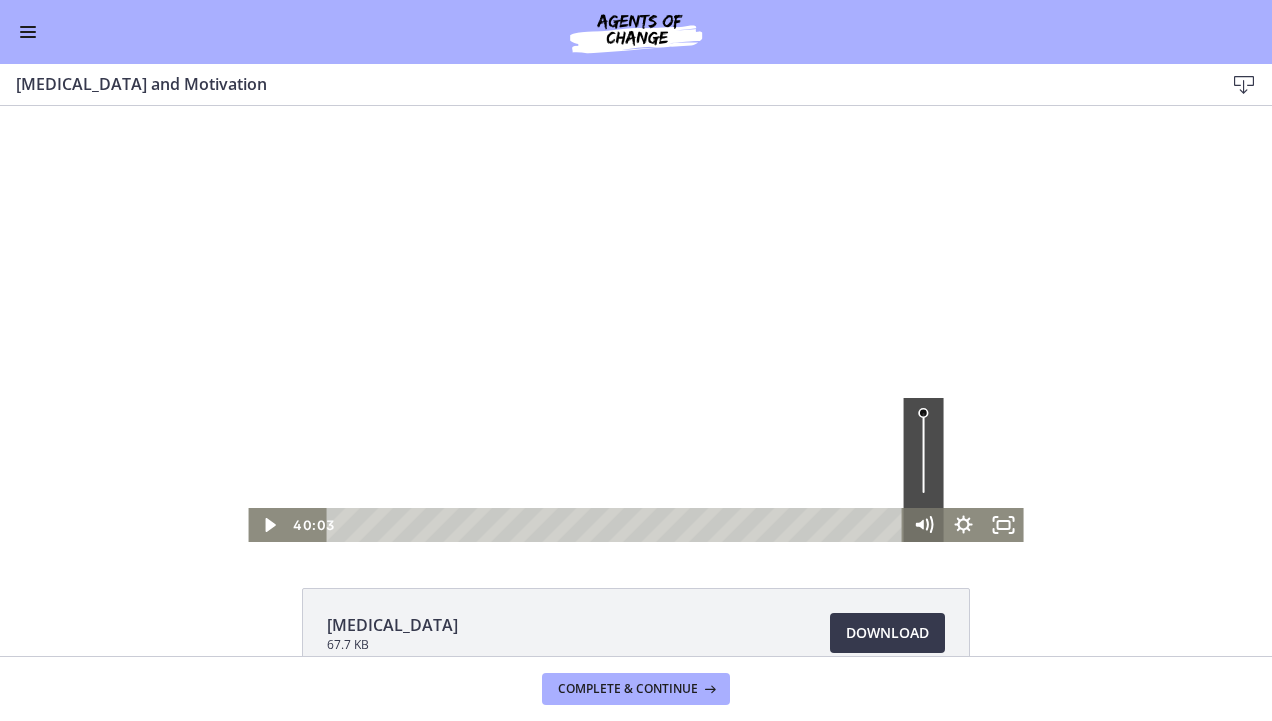 drag, startPoint x: 876, startPoint y: 528, endPoint x: 914, endPoint y: 522, distance: 38.470768 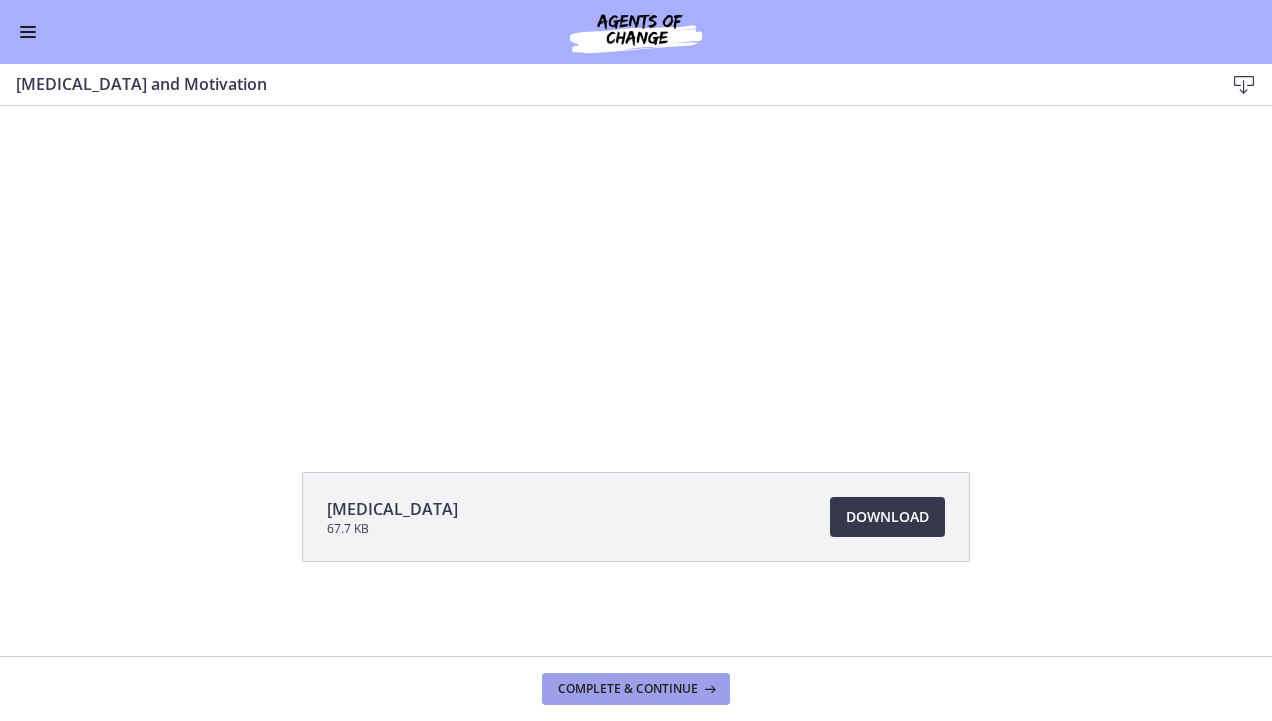 click on "Complete & continue" at bounding box center [628, 689] 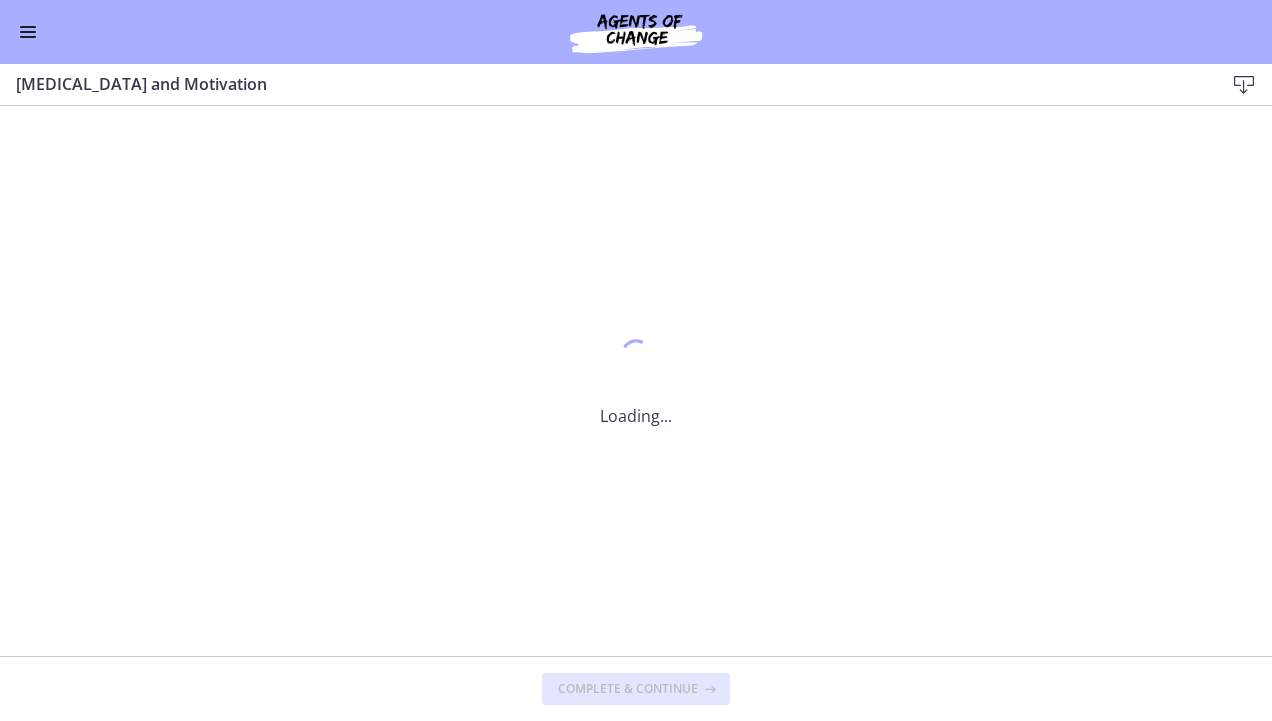 scroll, scrollTop: 0, scrollLeft: 0, axis: both 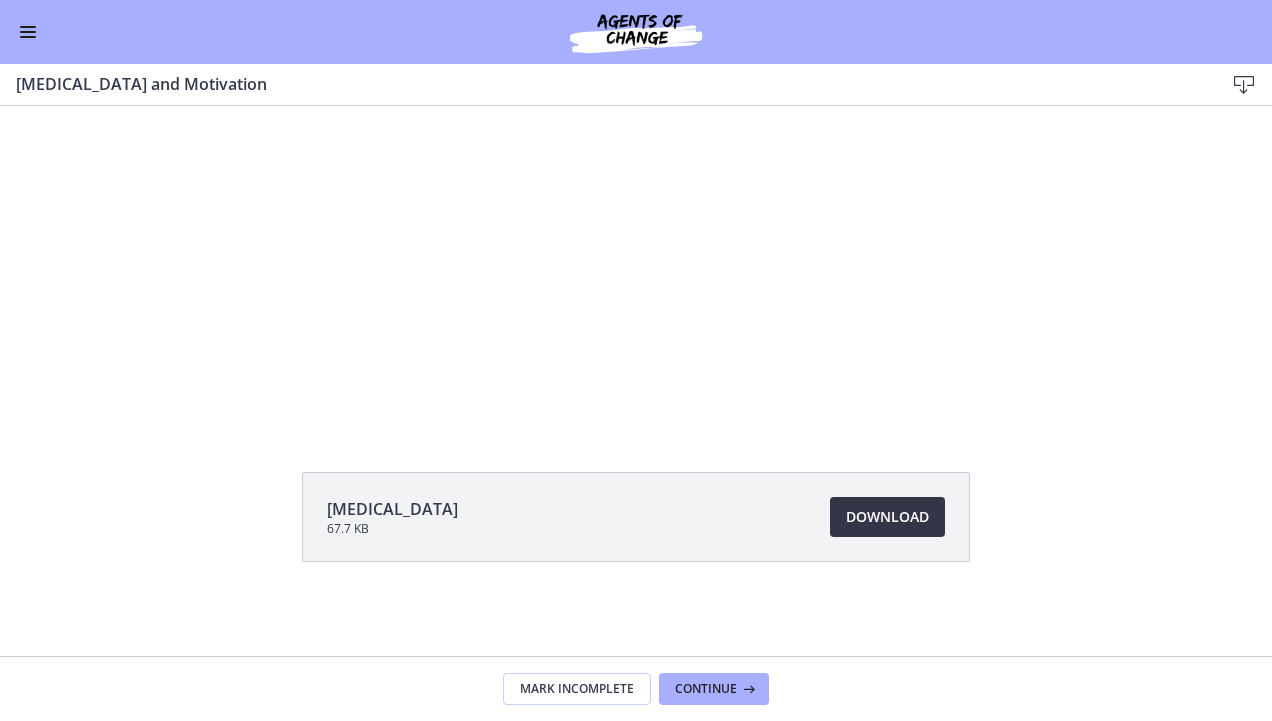 click on "Download
Opens in a new window" at bounding box center [887, 517] 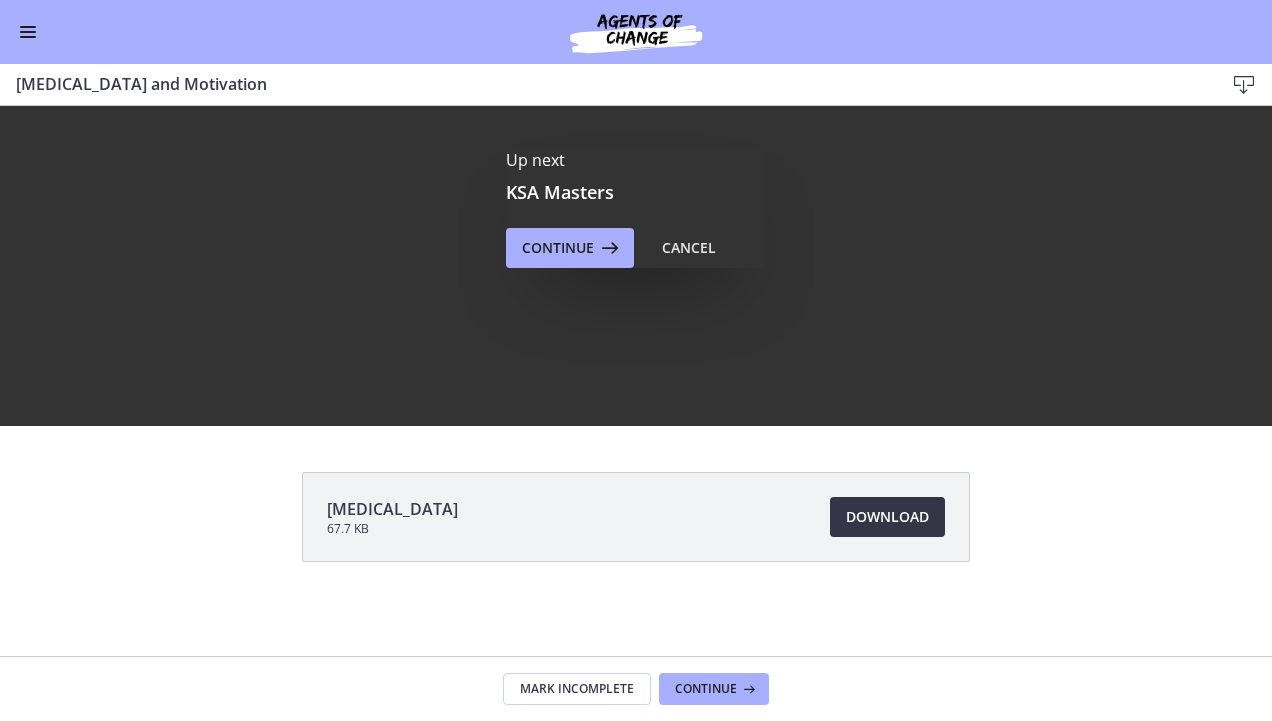 scroll, scrollTop: 0, scrollLeft: 0, axis: both 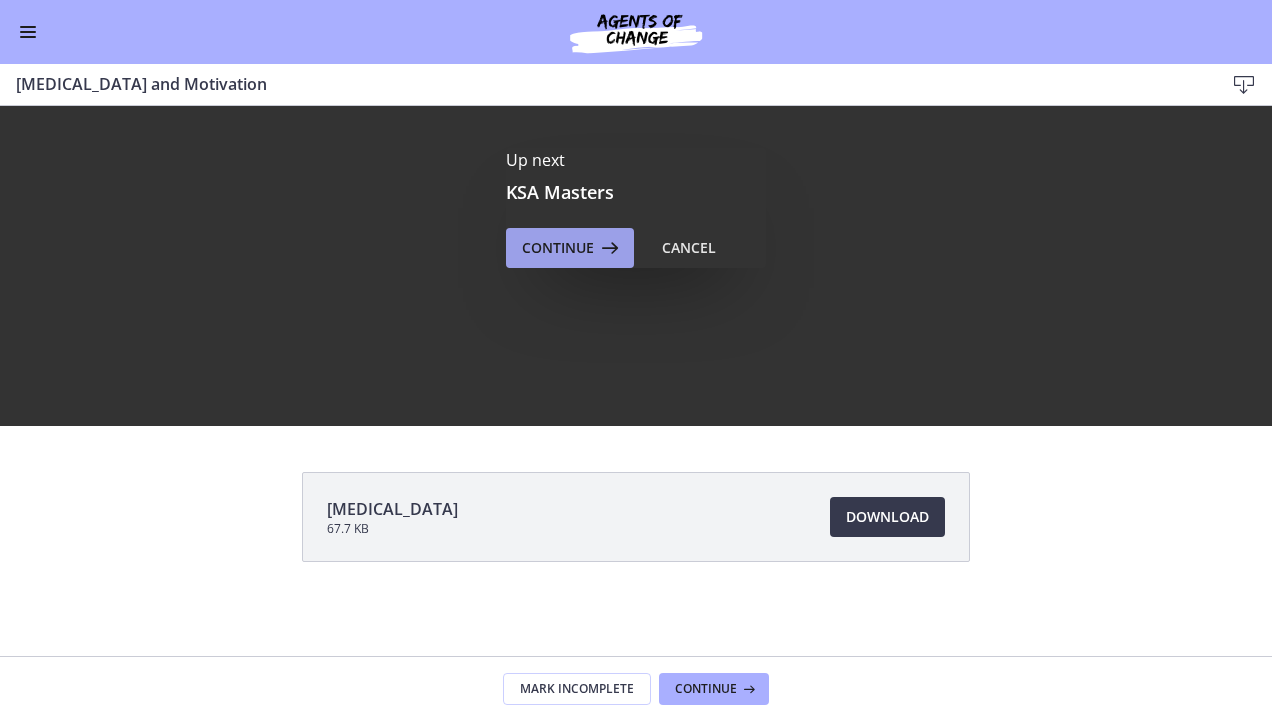 click on "Continue" at bounding box center [558, 248] 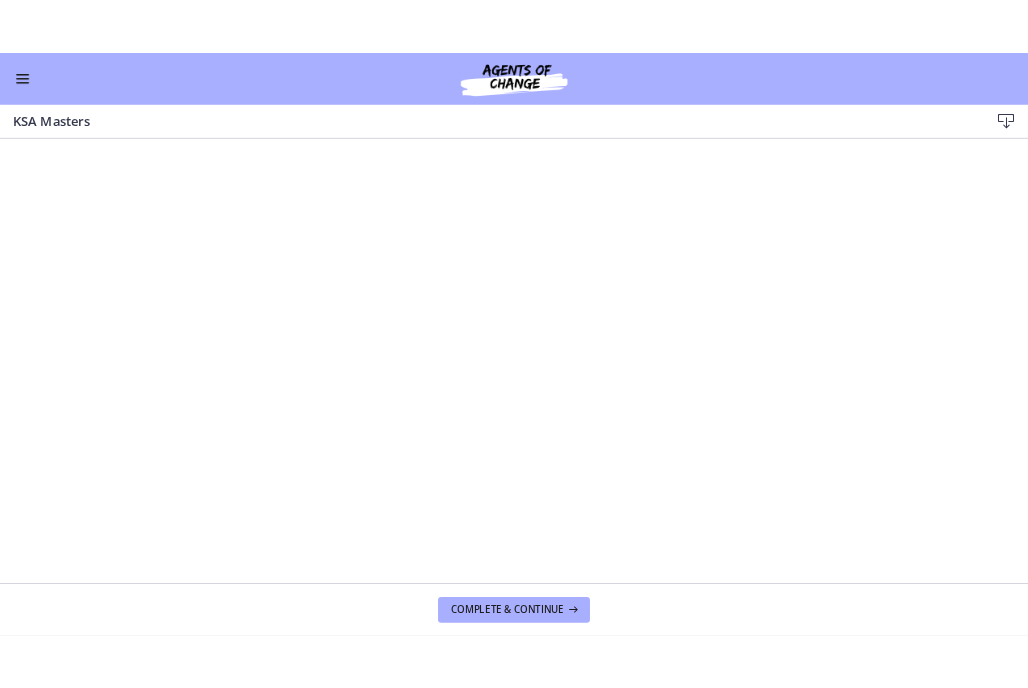 scroll, scrollTop: 0, scrollLeft: 0, axis: both 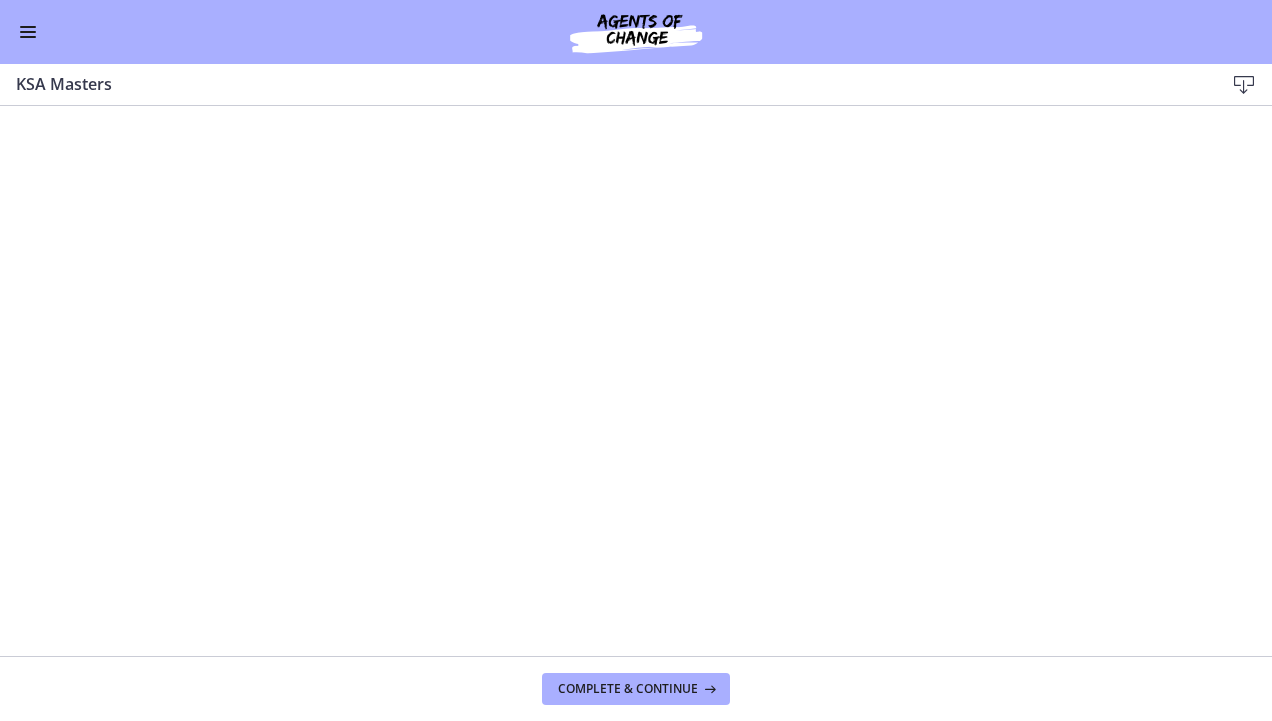 click at bounding box center [1244, 85] 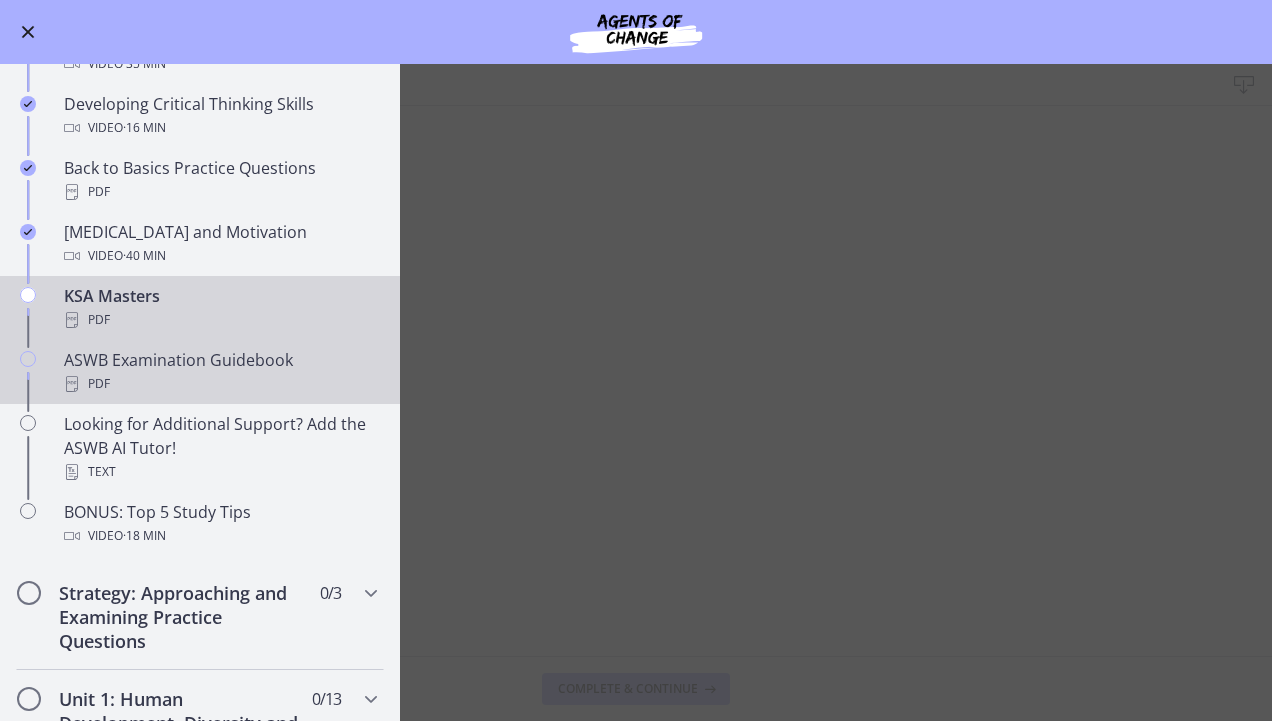 click on "PDF" at bounding box center (220, 384) 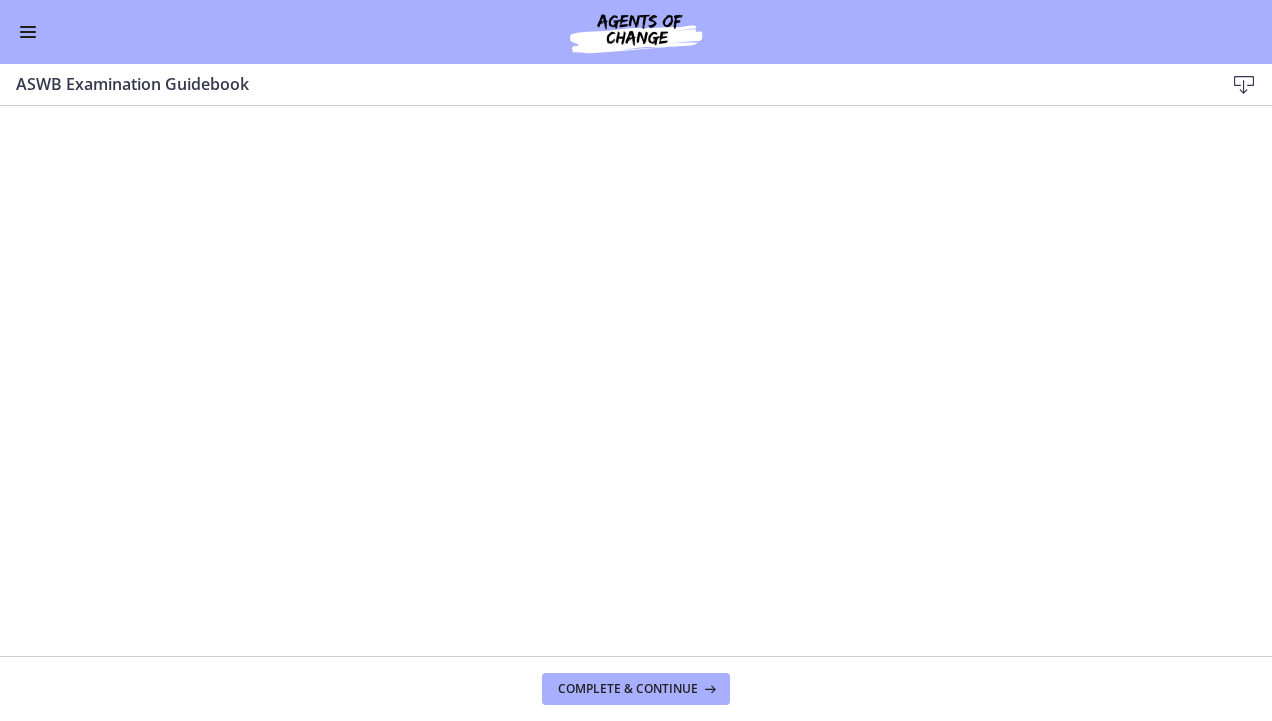 click at bounding box center (28, 32) 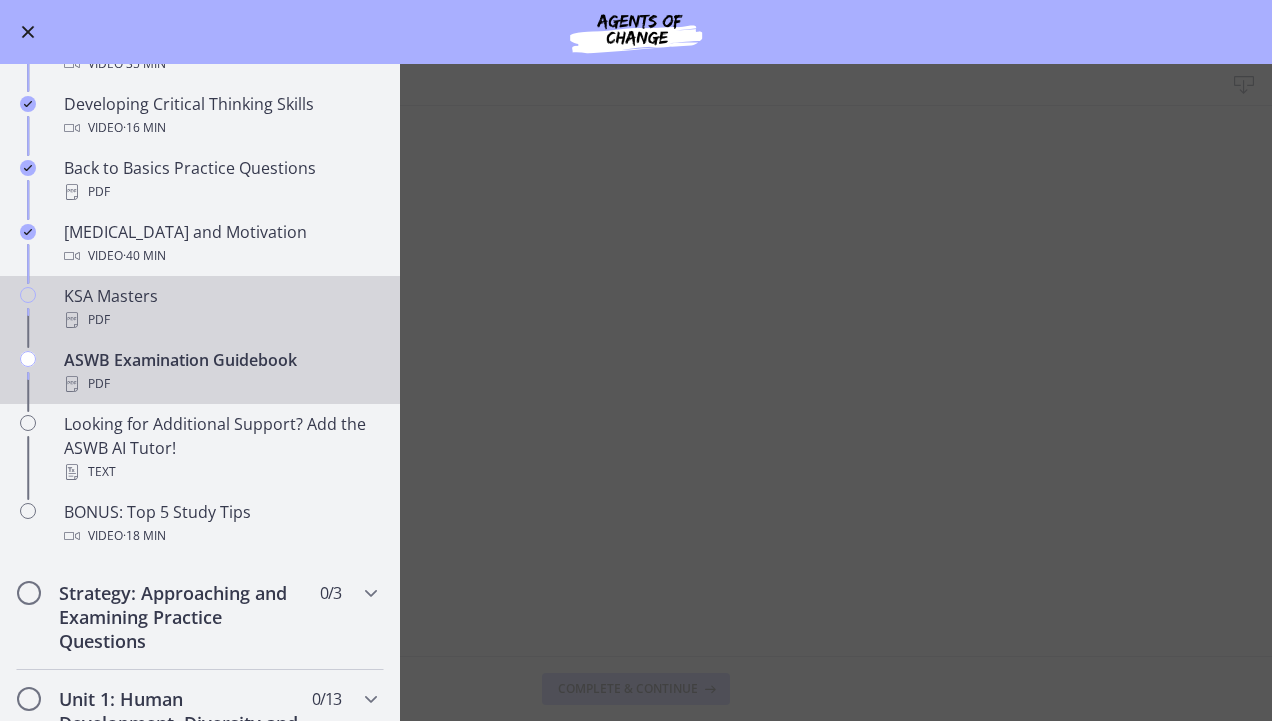 click on "KSA Masters
PDF" at bounding box center (220, 308) 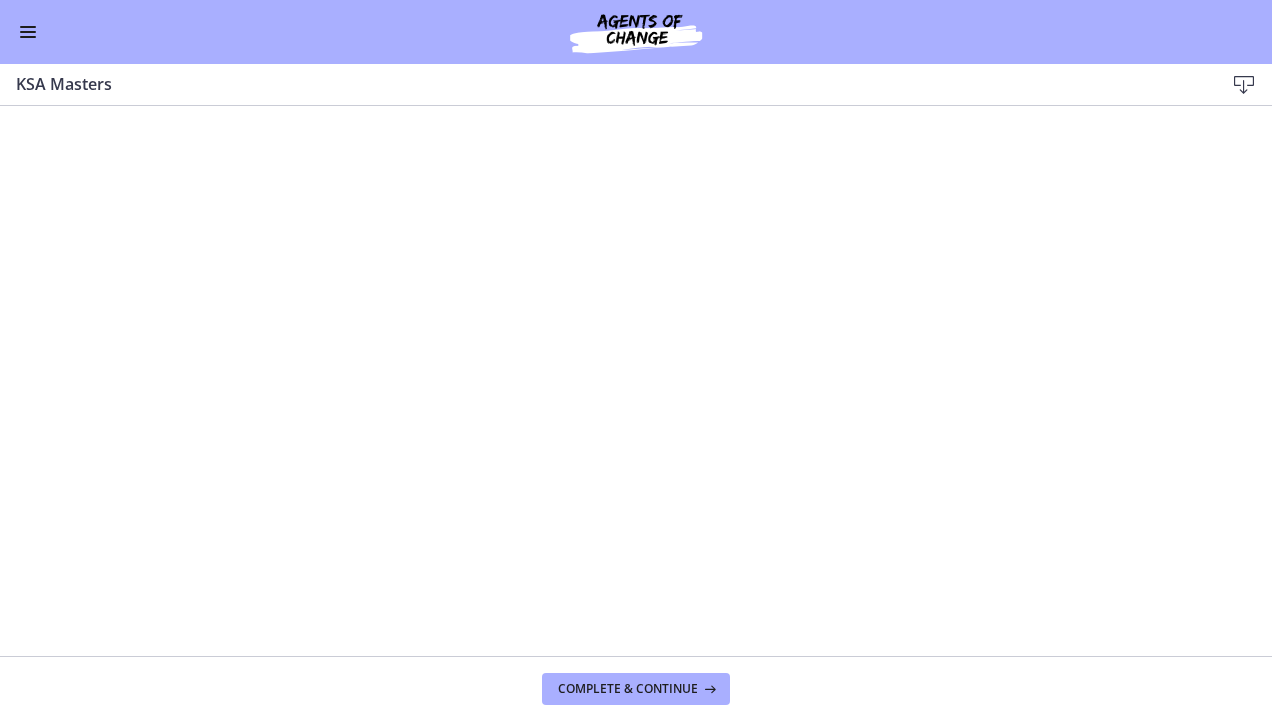 click at bounding box center [28, 32] 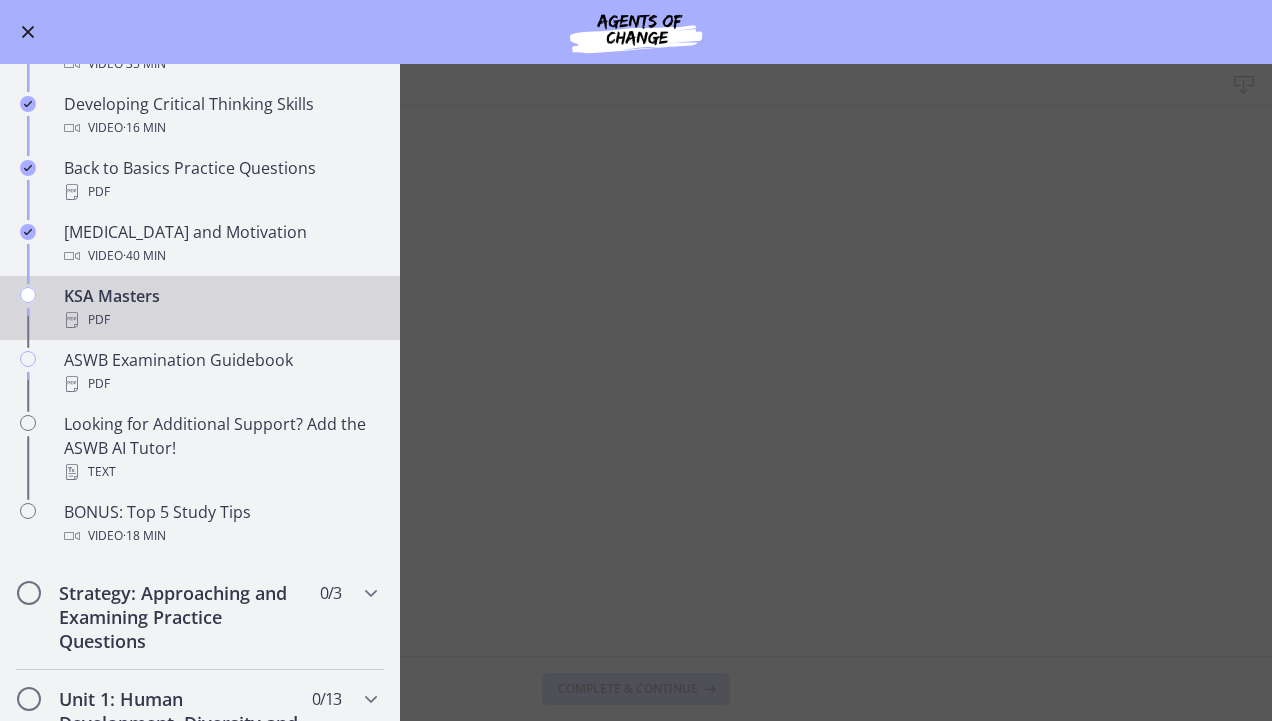 click at bounding box center [28, 295] 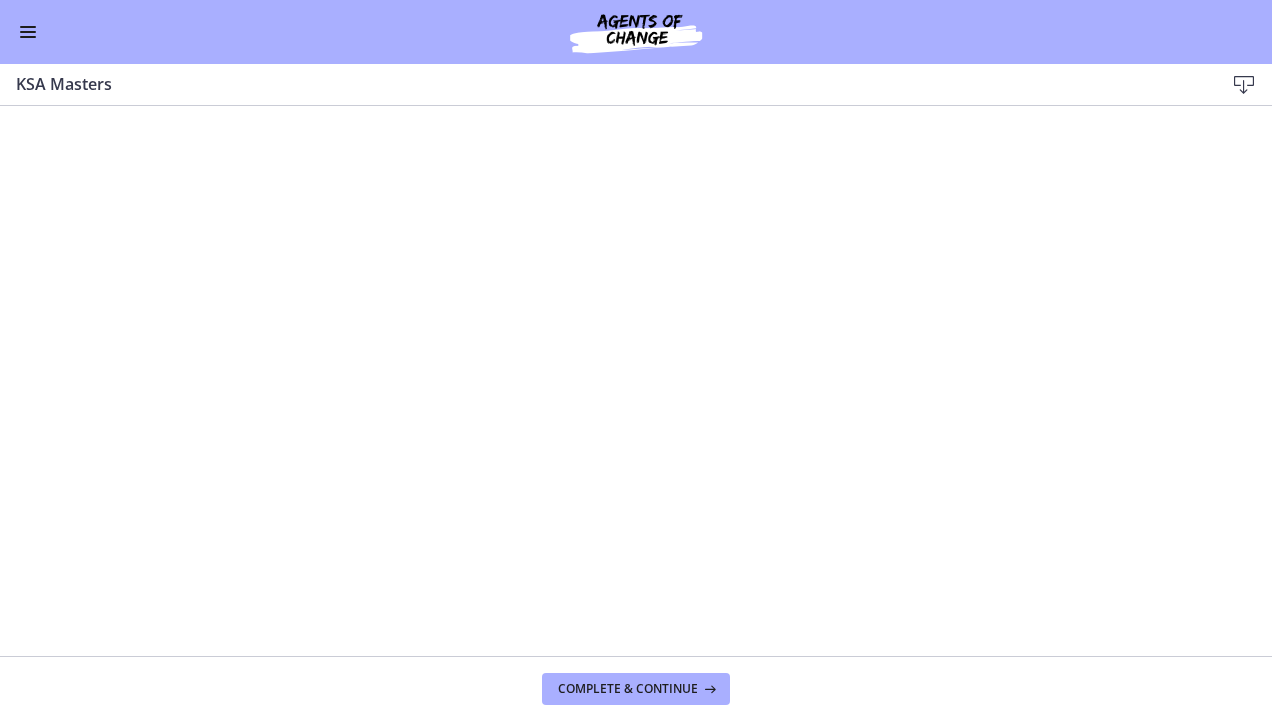 click at bounding box center (28, 32) 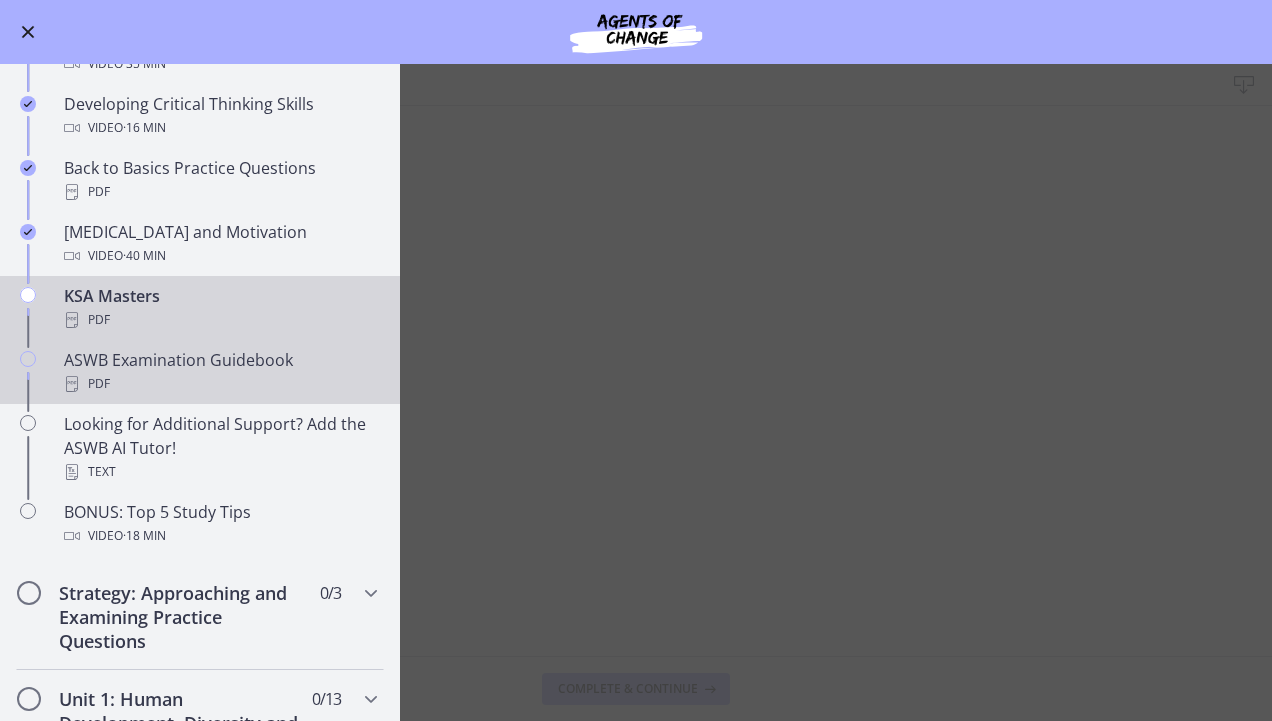 click on "PDF" at bounding box center (220, 384) 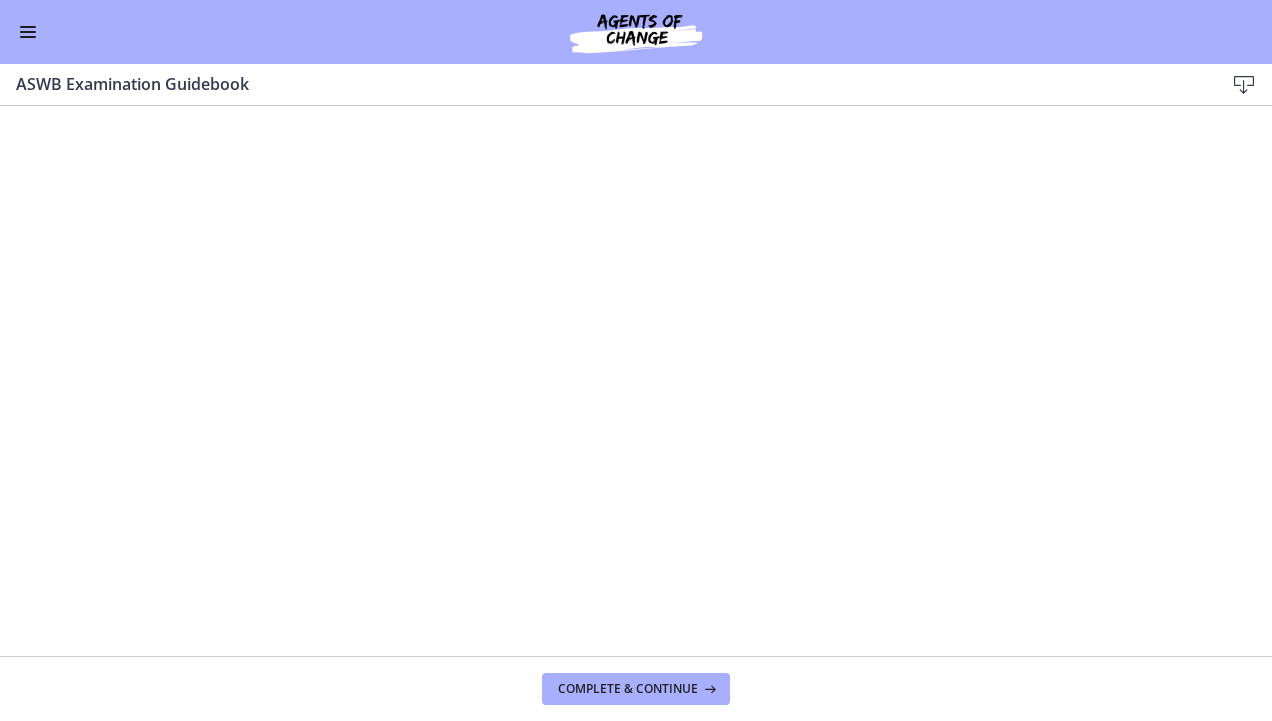 click at bounding box center [1244, 85] 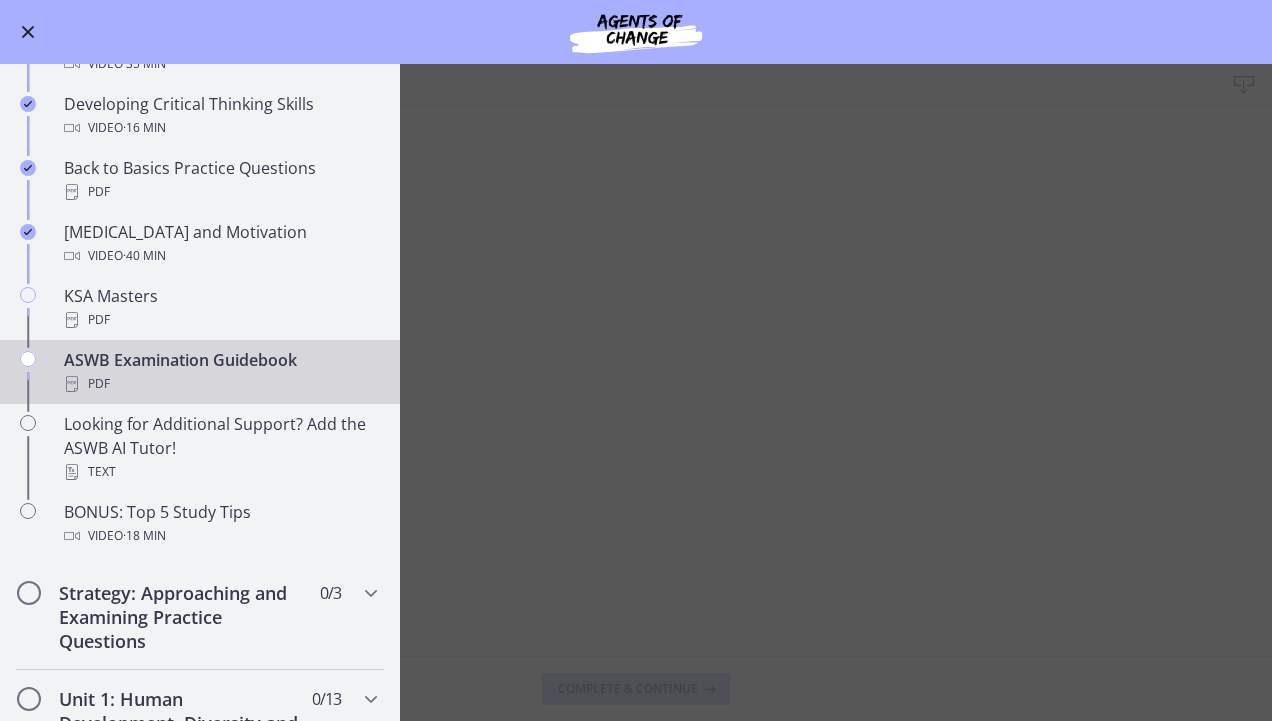 click on "ASWB Examination Guidebook
Download
Enable fullscreen
Complete & continue" at bounding box center (636, 392) 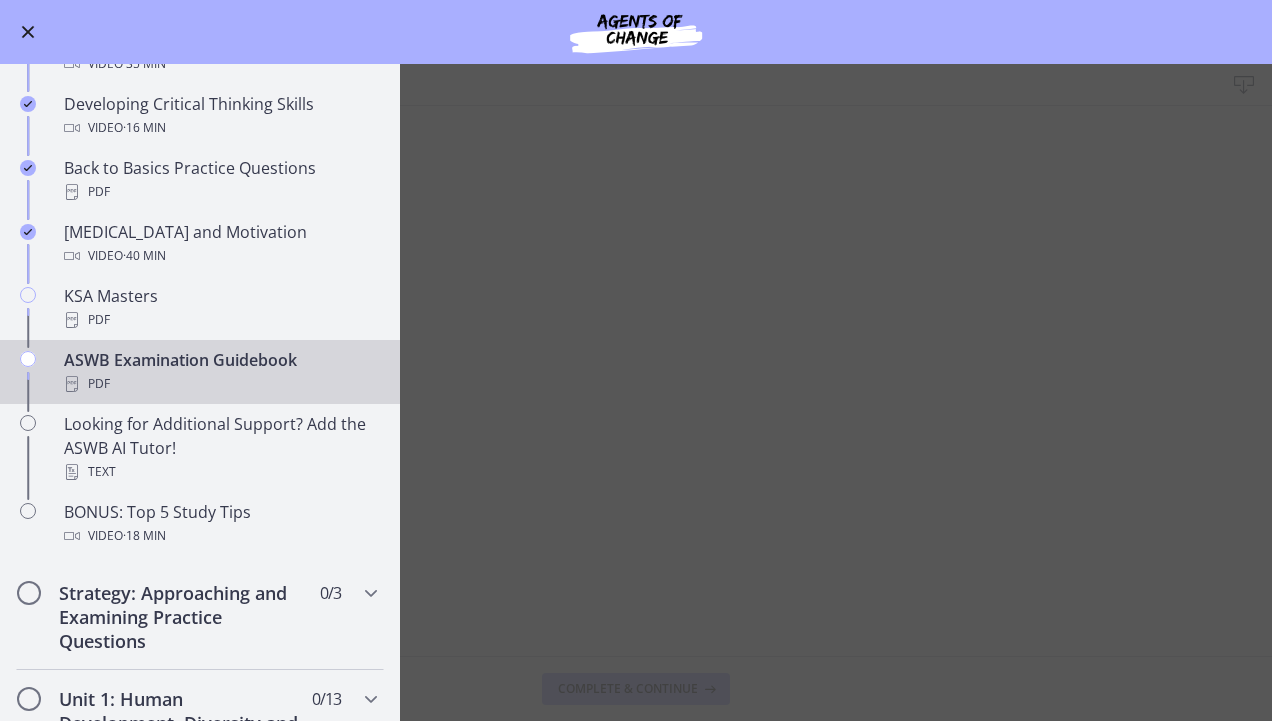 click on "ASWB Examination Guidebook
PDF" at bounding box center [220, 372] 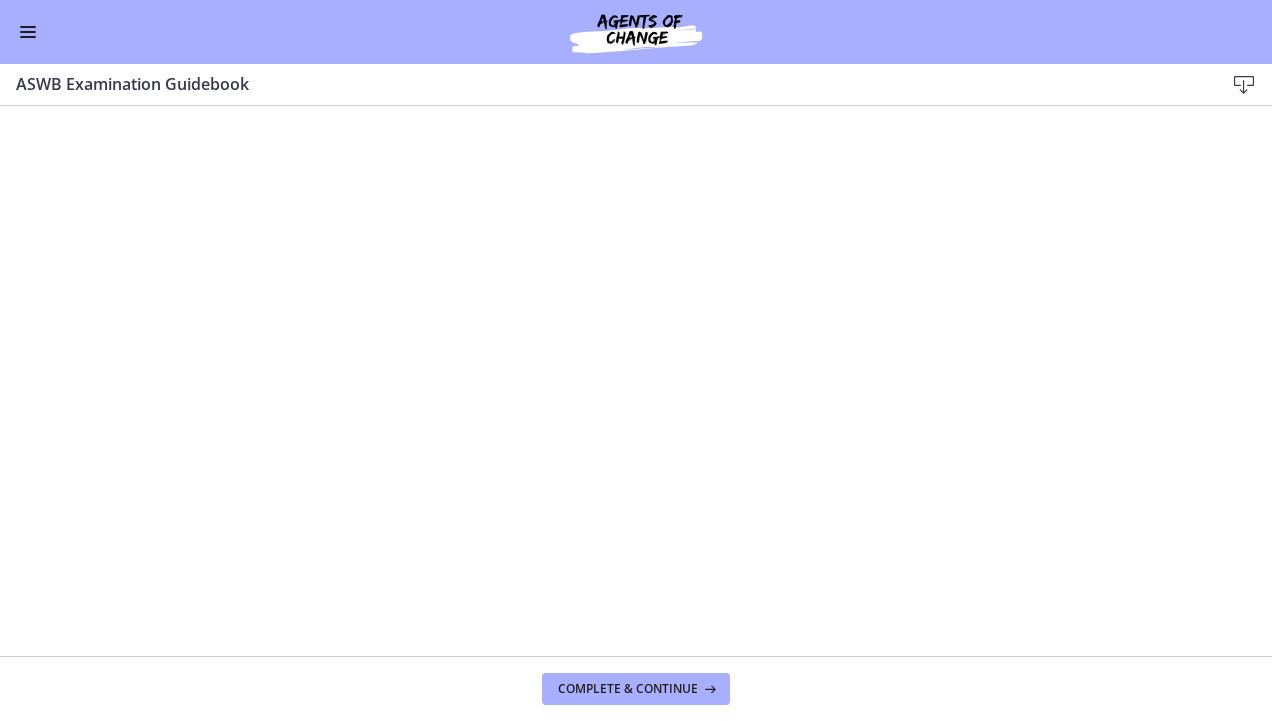 click at bounding box center (28, 32) 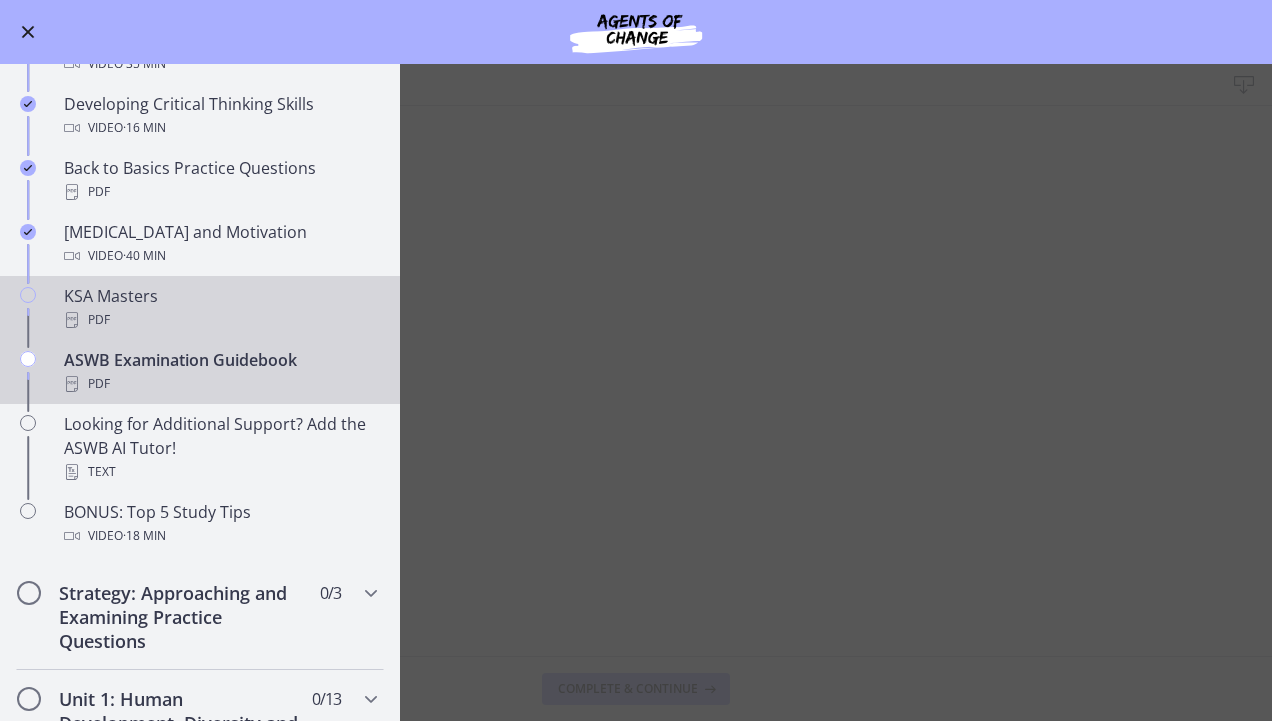click on "PDF" at bounding box center (220, 320) 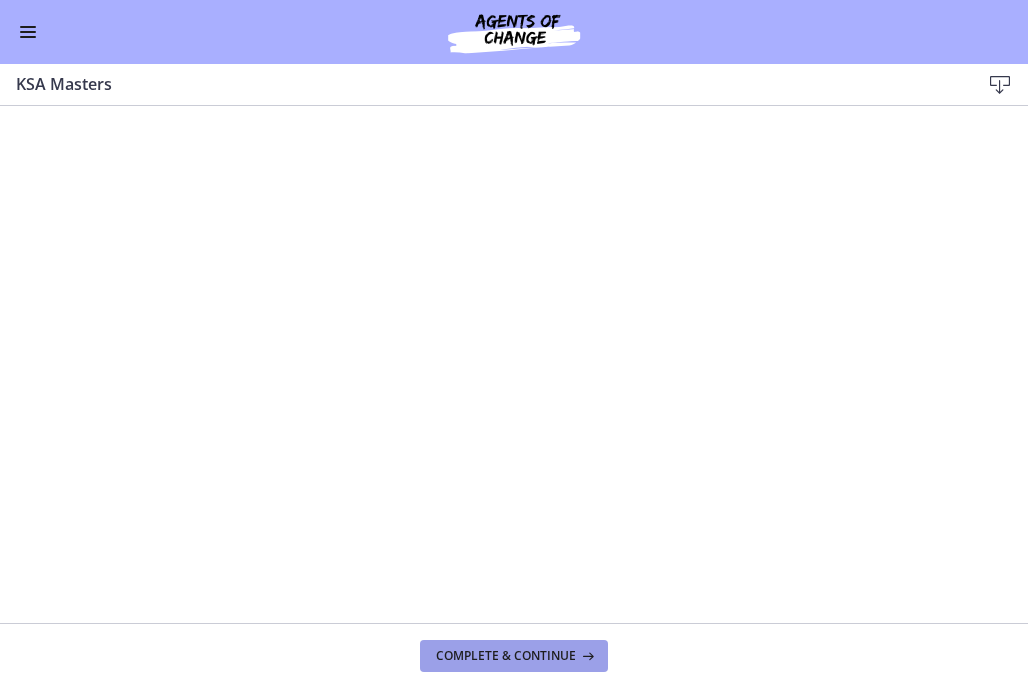 click on "Complete & continue" at bounding box center [514, 656] 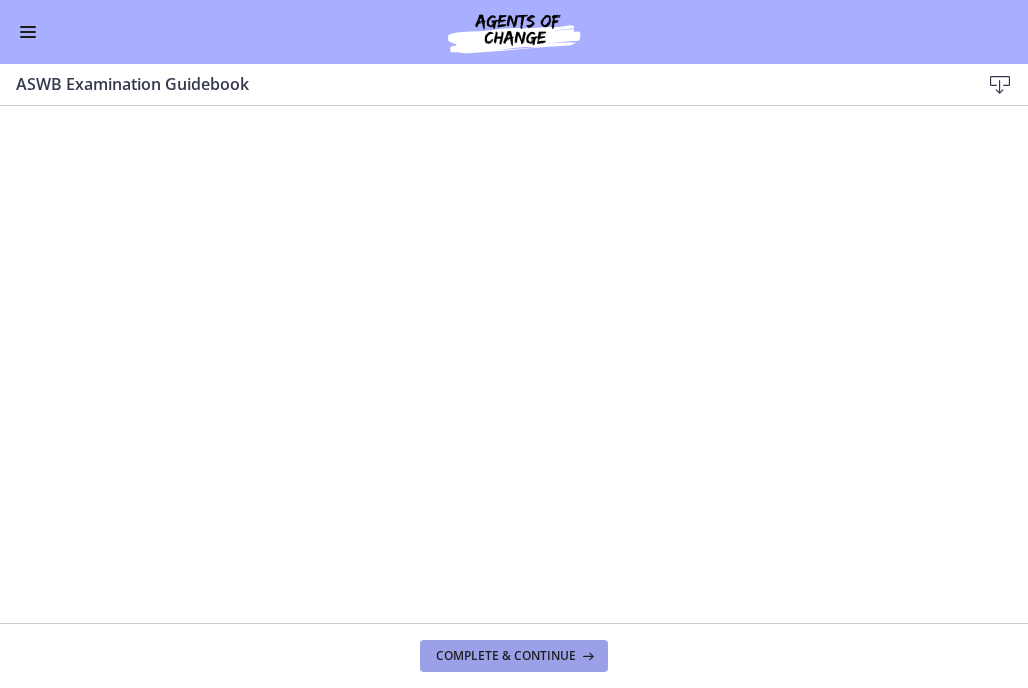 click on "Complete & continue" at bounding box center [514, 656] 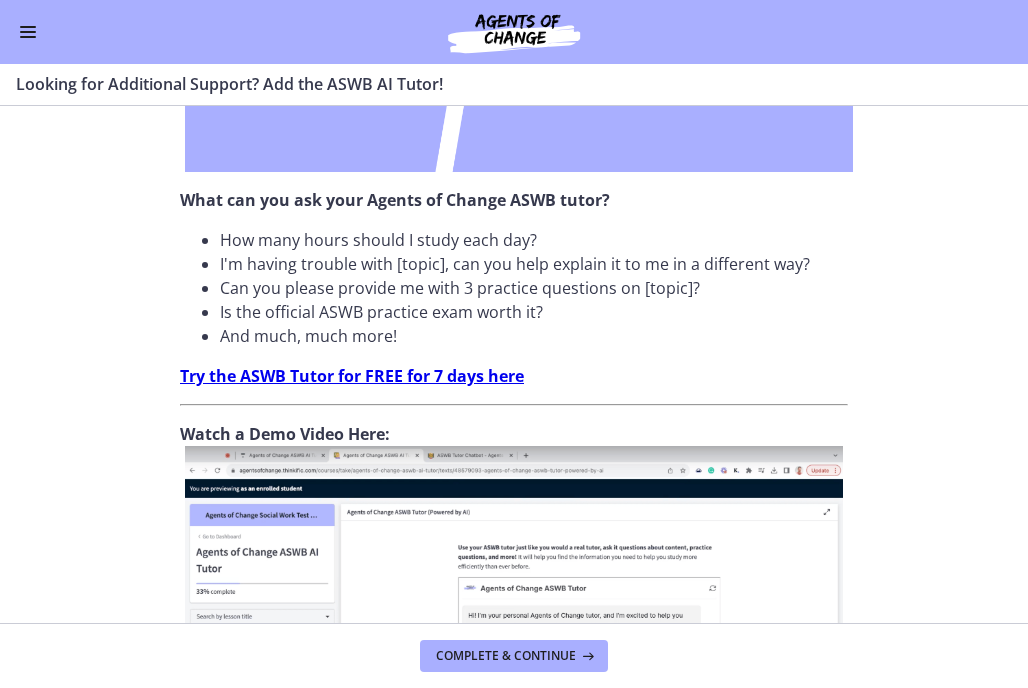 scroll, scrollTop: 832, scrollLeft: 0, axis: vertical 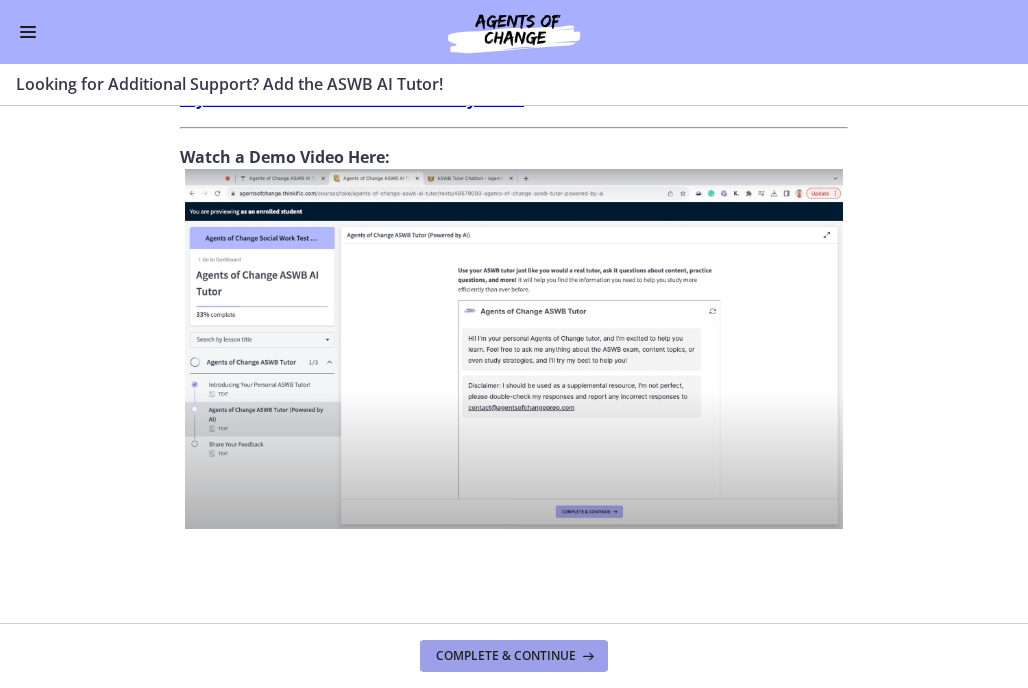 click on "Complete & continue" at bounding box center [506, 656] 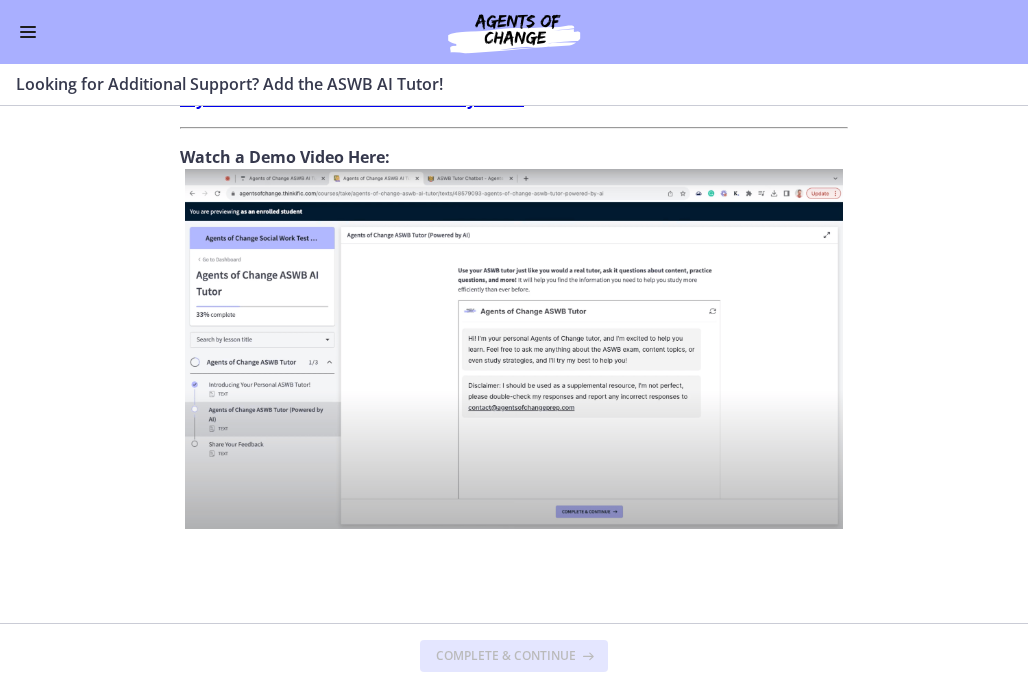 scroll, scrollTop: 0, scrollLeft: 0, axis: both 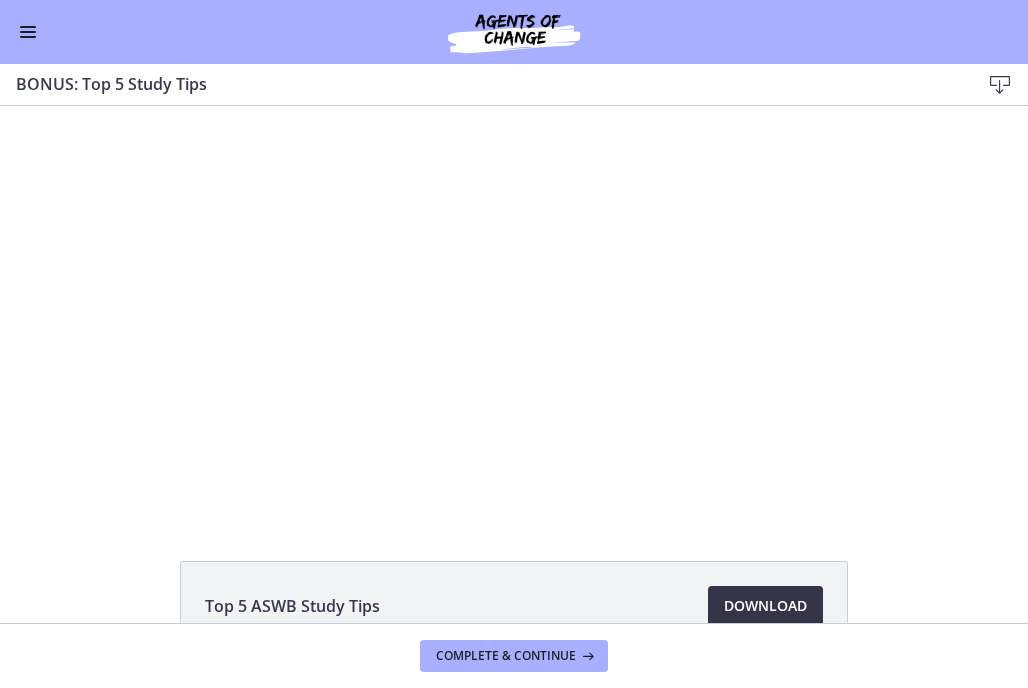 click on "Download
Opens in a new window" at bounding box center (765, 606) 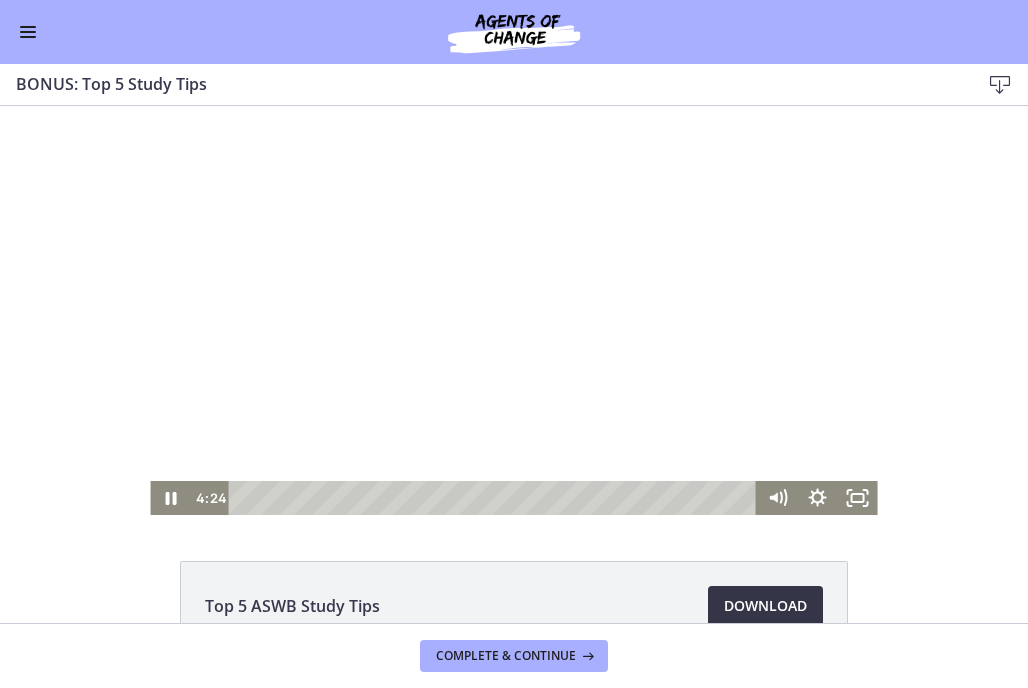 scroll, scrollTop: 123, scrollLeft: 0, axis: vertical 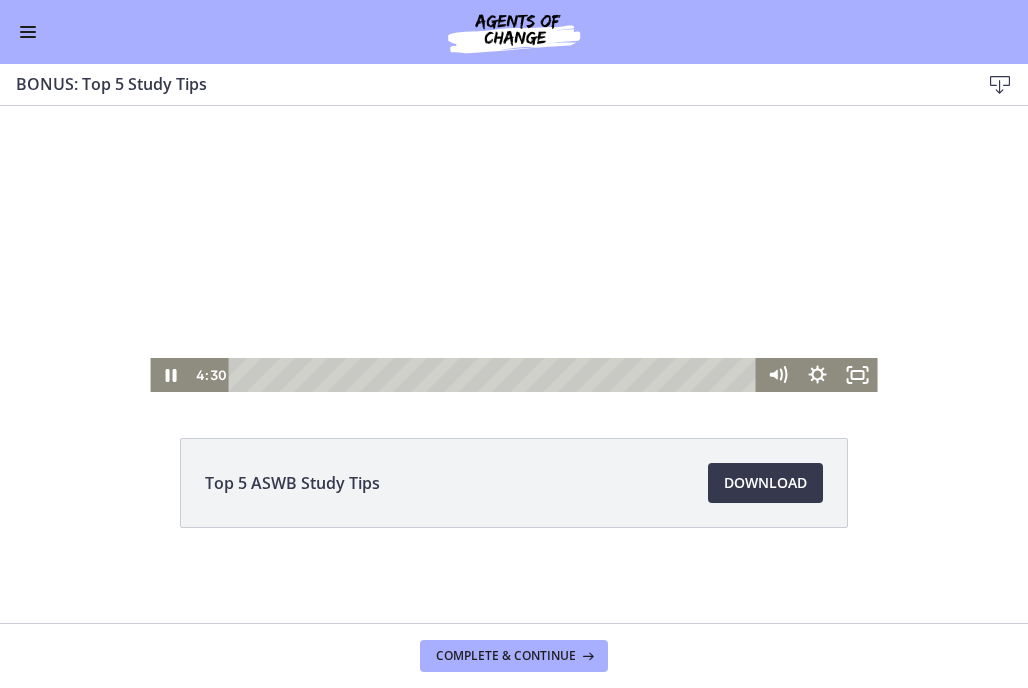 click at bounding box center [513, 187] 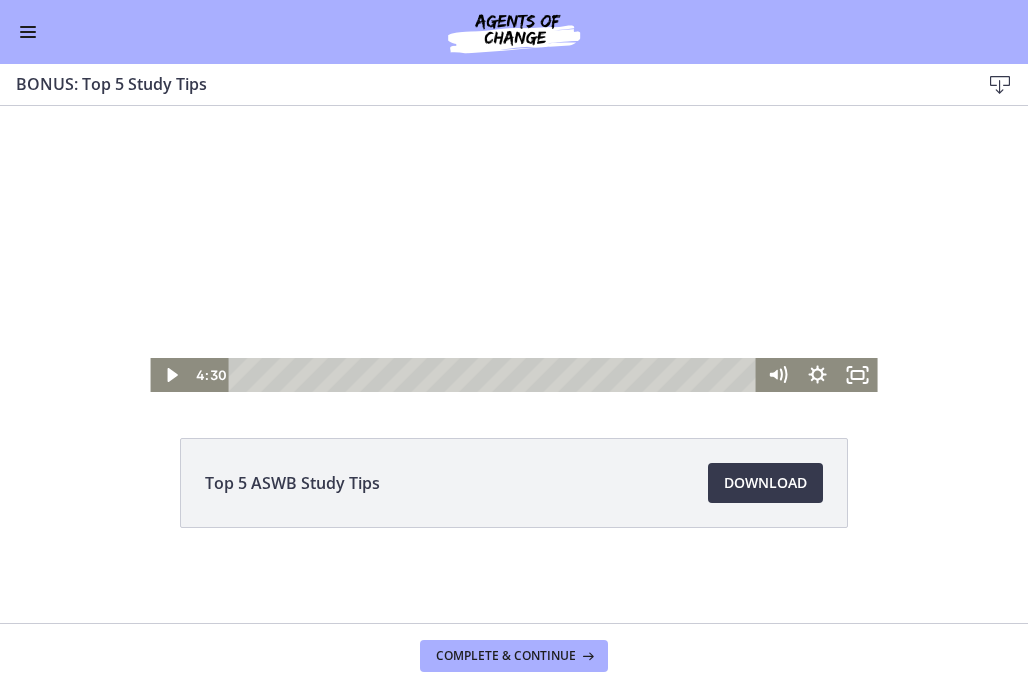 click at bounding box center (513, 187) 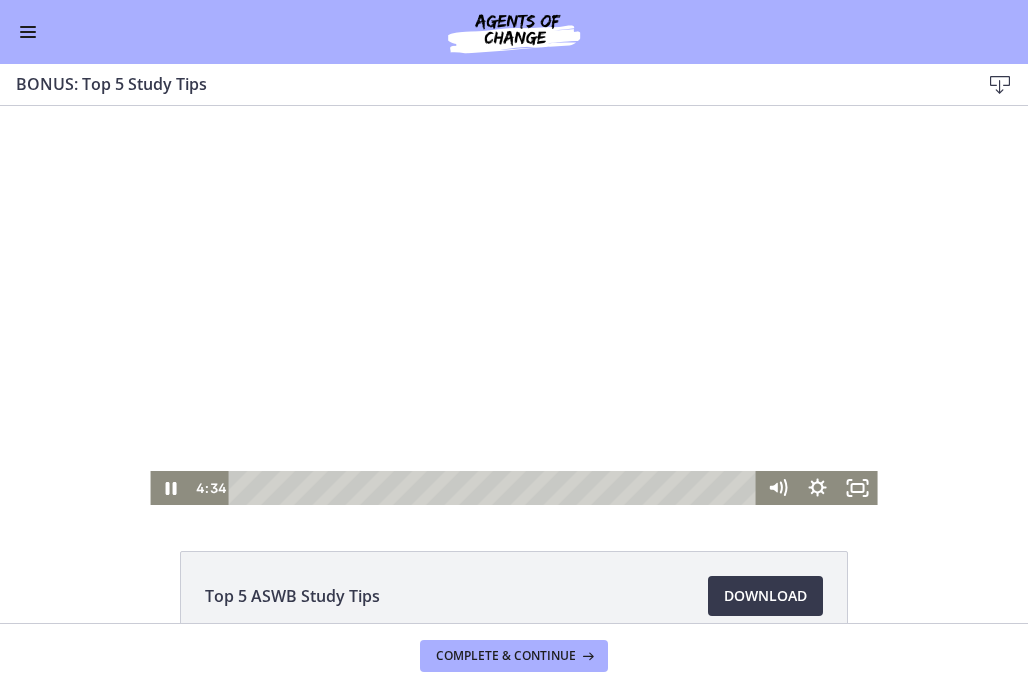 scroll, scrollTop: 11, scrollLeft: 0, axis: vertical 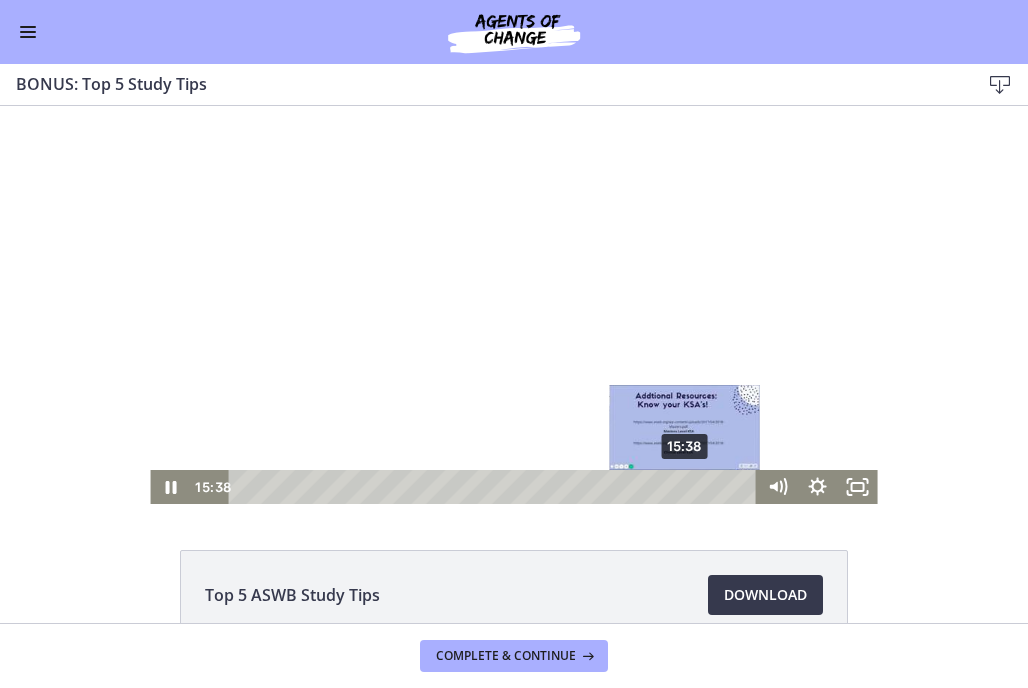 click on "15:38" at bounding box center [495, 487] 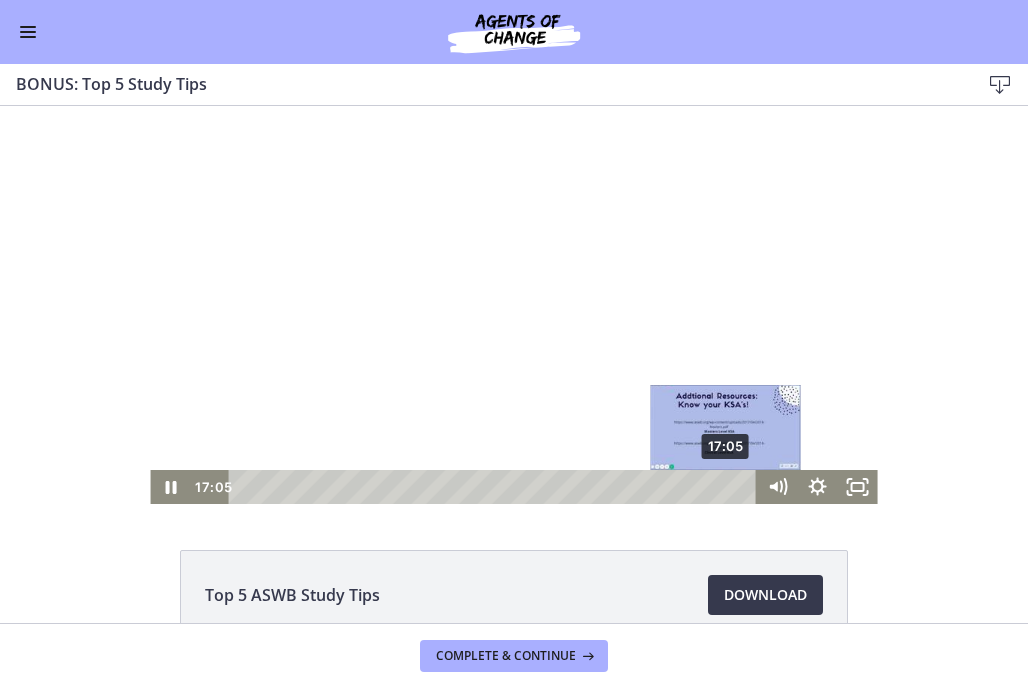 click on "17:05" at bounding box center (495, 487) 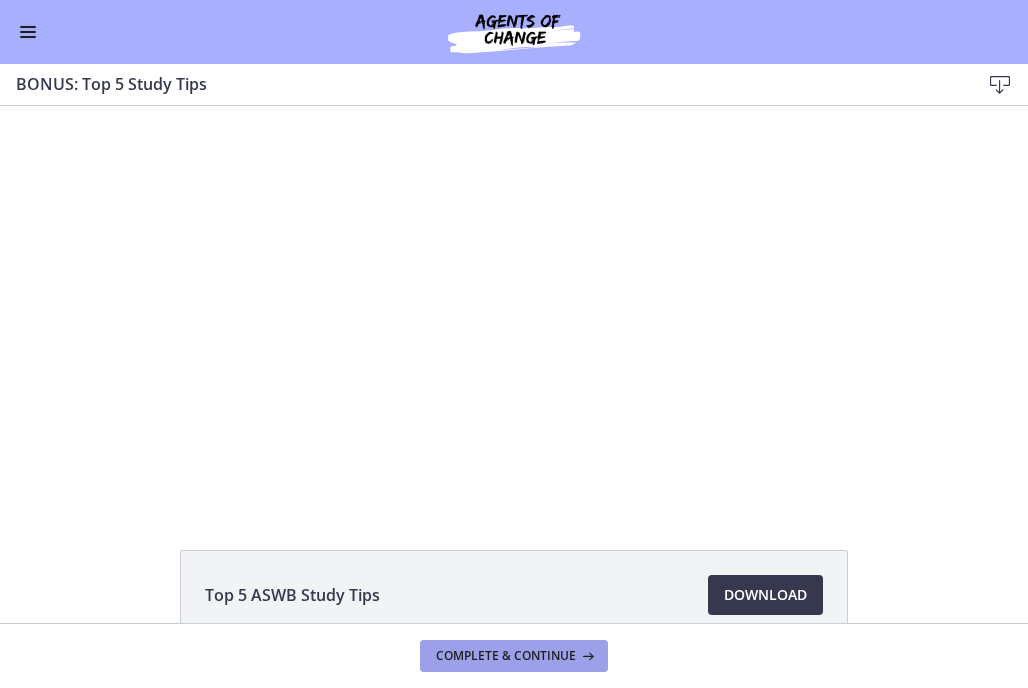 click on "Complete & continue" at bounding box center [506, 656] 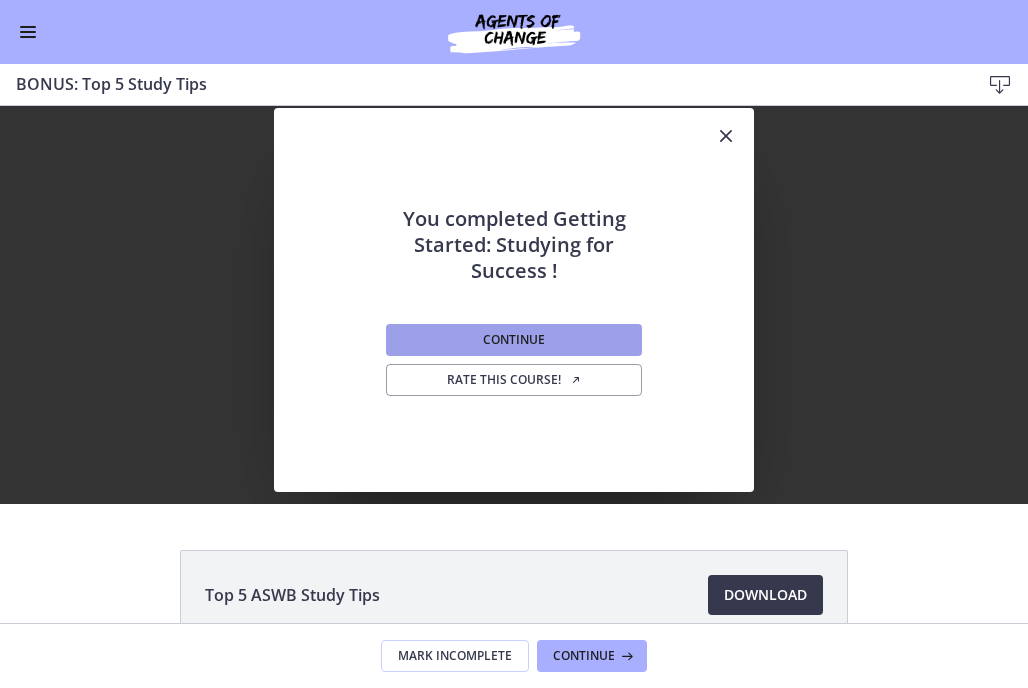 click on "Continue" at bounding box center (514, 340) 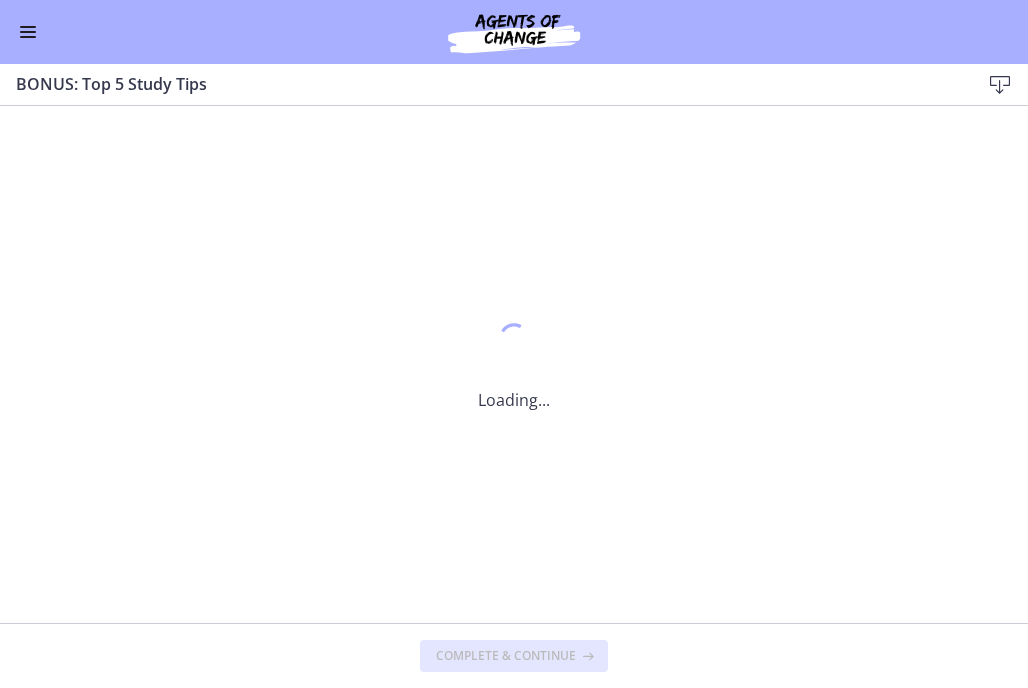 scroll, scrollTop: 0, scrollLeft: 0, axis: both 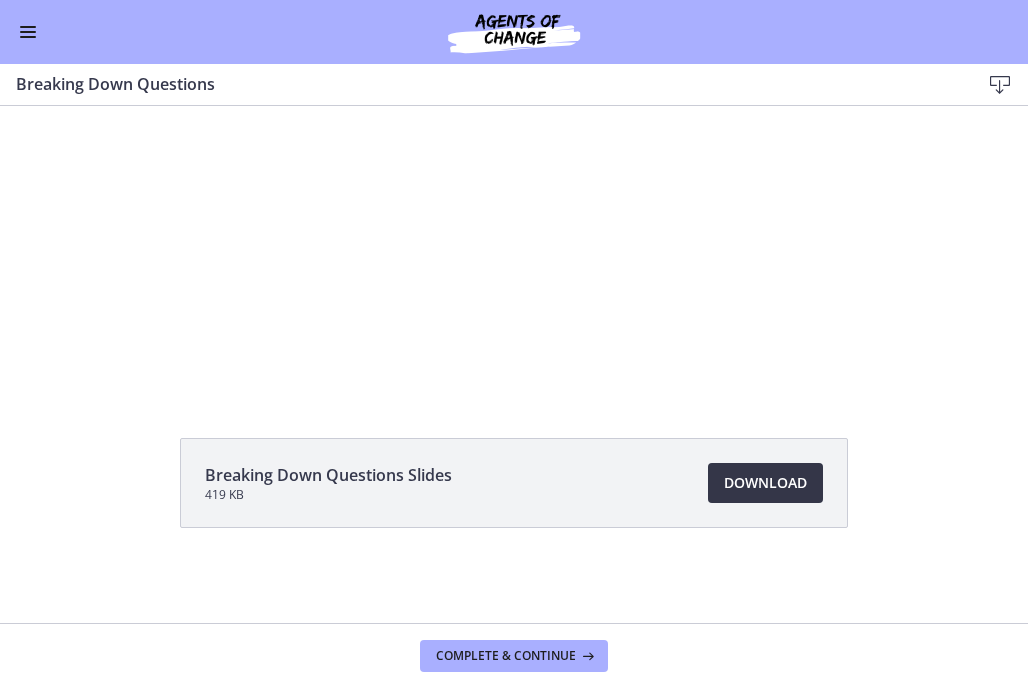 click on "Download
Opens in a new window" at bounding box center (765, 483) 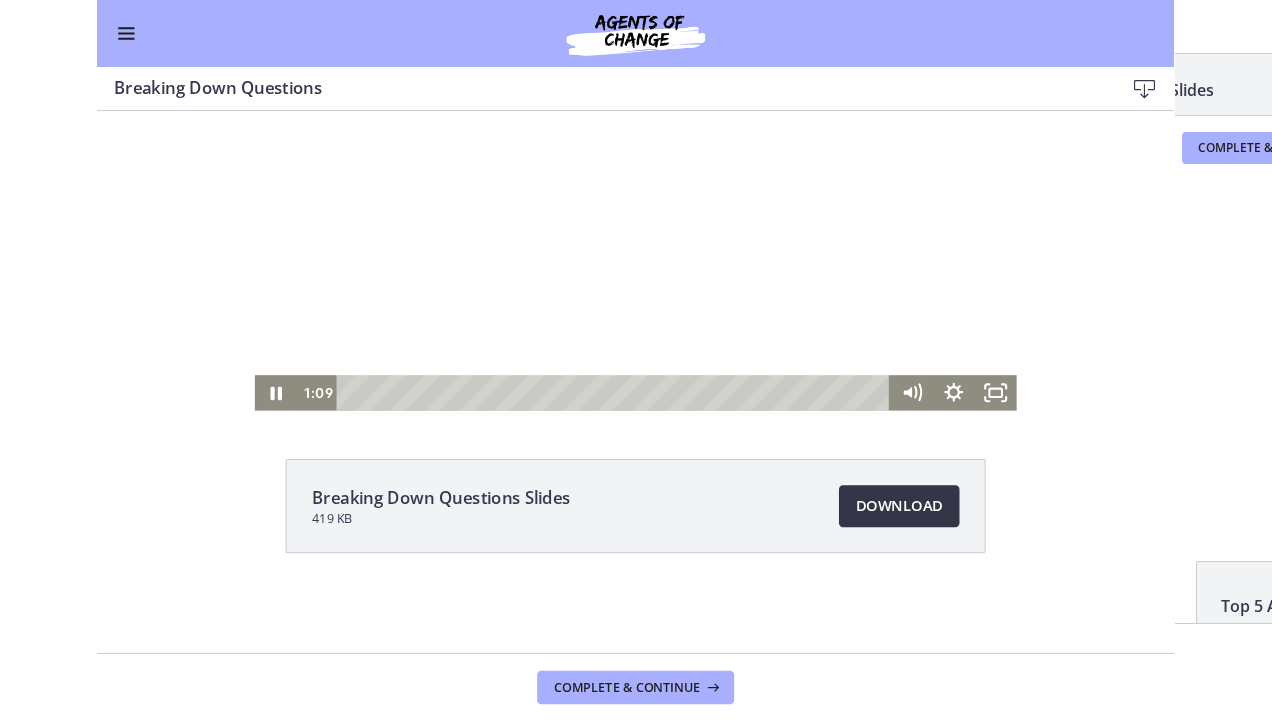 scroll, scrollTop: 0, scrollLeft: 0, axis: both 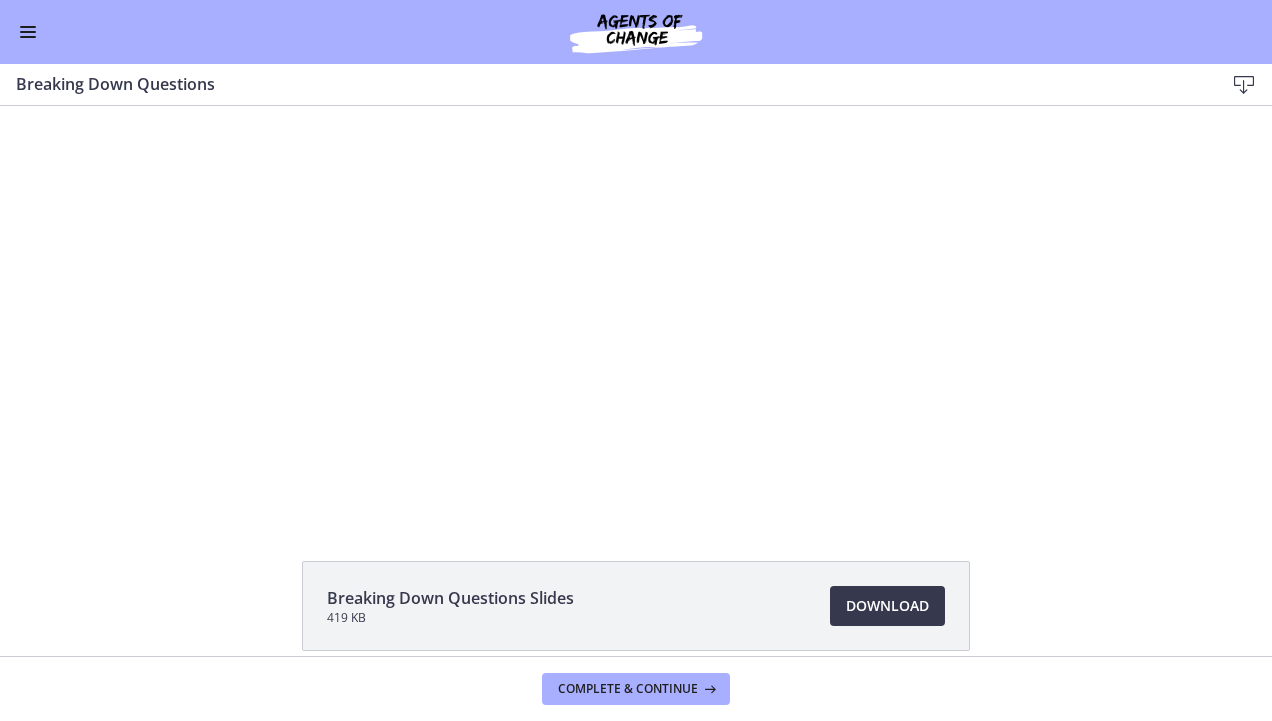 click at bounding box center [28, 27] 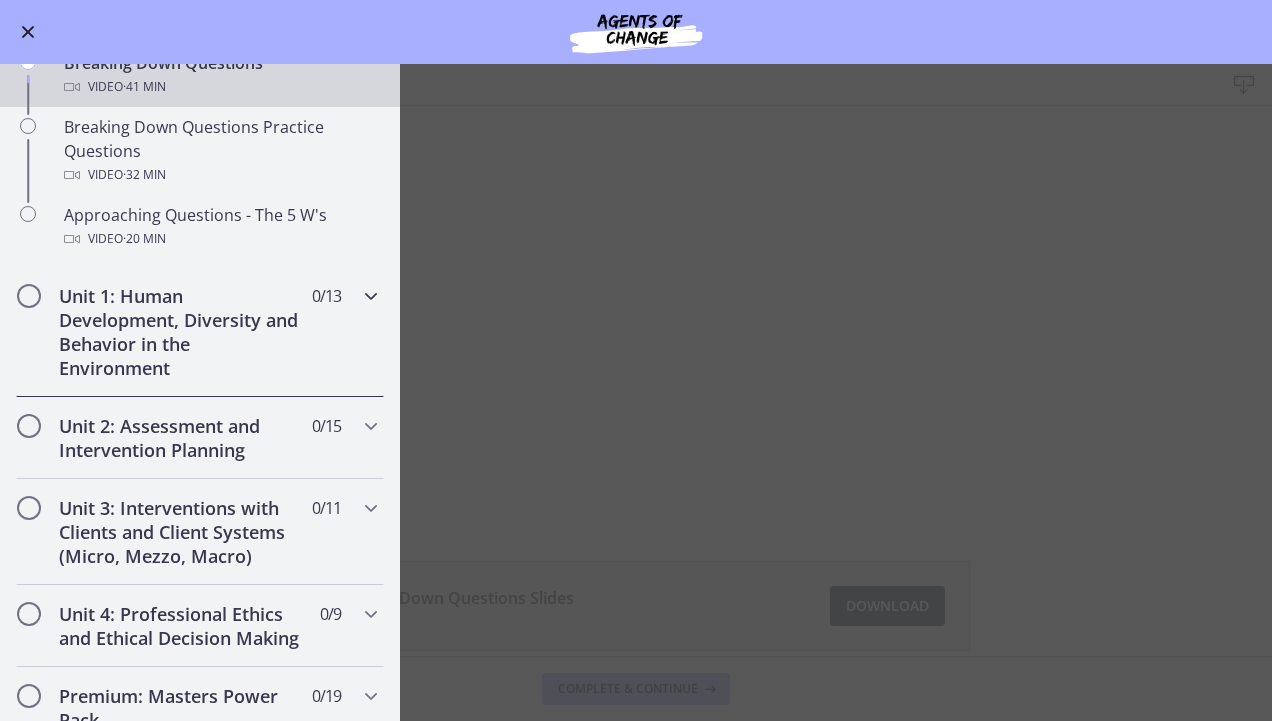 scroll, scrollTop: 448, scrollLeft: 0, axis: vertical 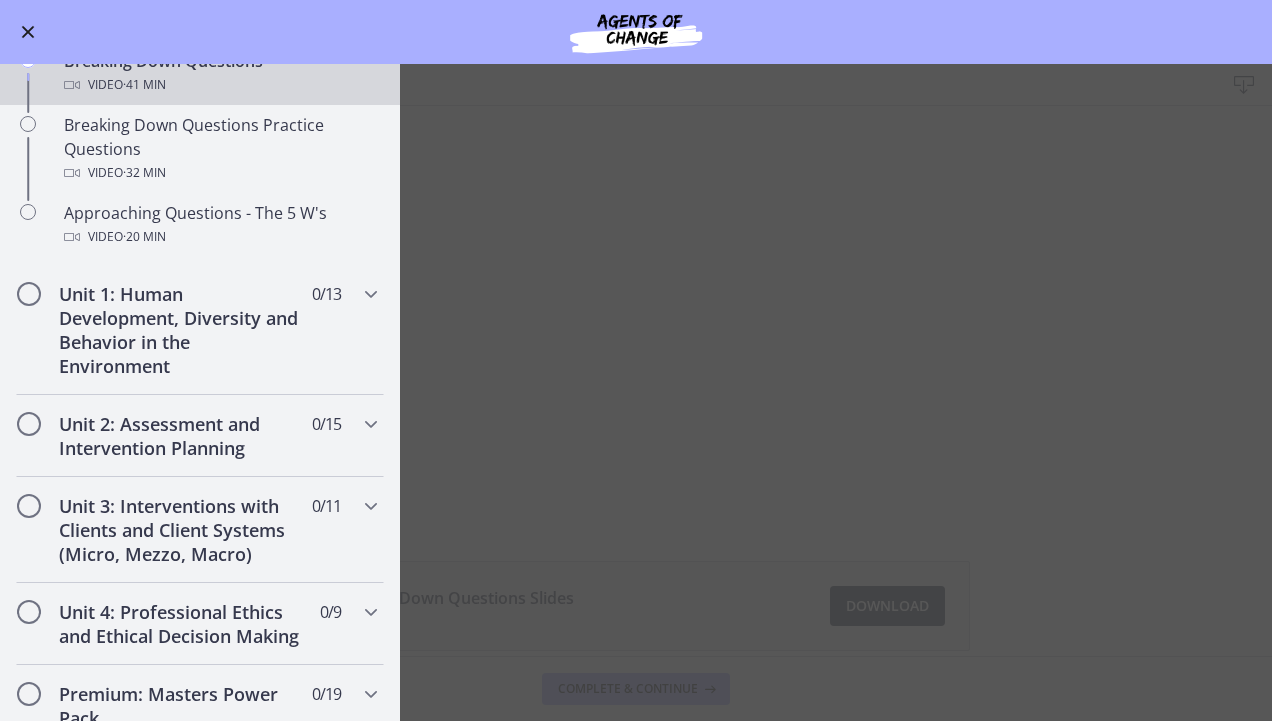 click on "Breaking Down Questions
Download
Enable fullscreen
Breaking Down Questions Slides
419 KB
Download
Opens in a new window
Complete & continue" at bounding box center [636, 392] 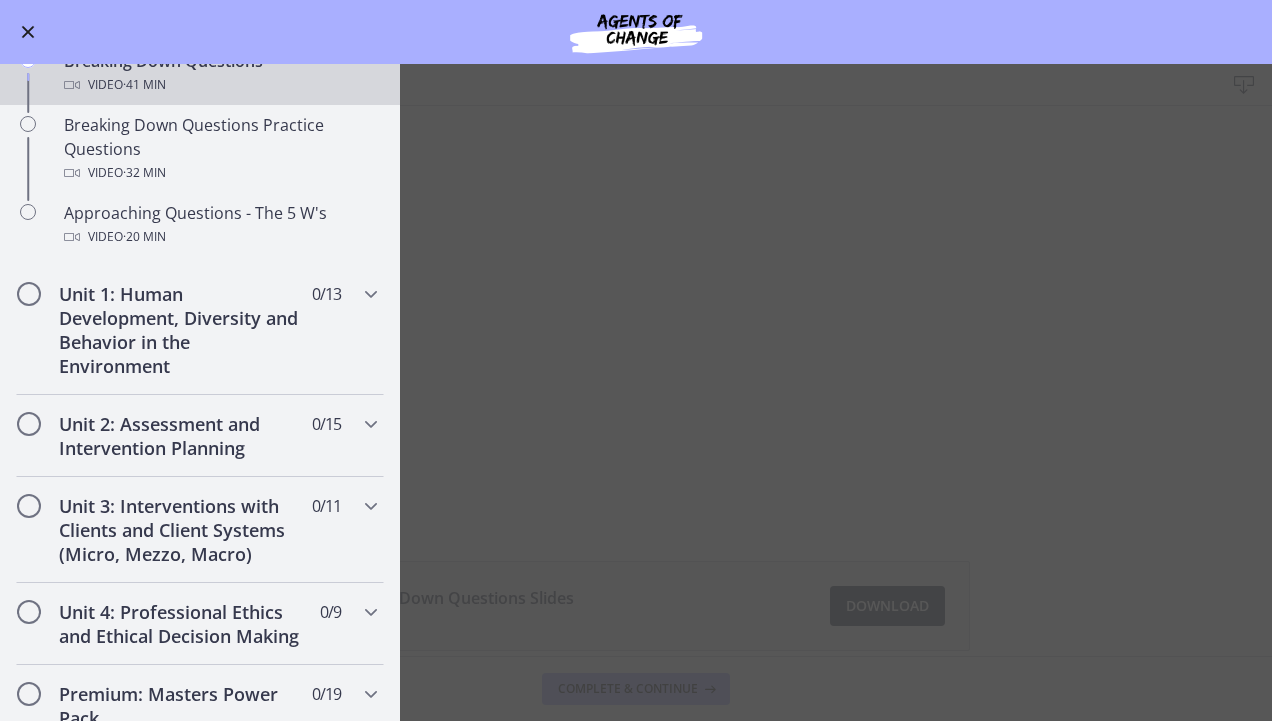 click on "Breaking Down Questions
Download
Enable fullscreen
Breaking Down Questions Slides
419 KB
Download
Opens in a new window
Complete & continue" at bounding box center [636, 392] 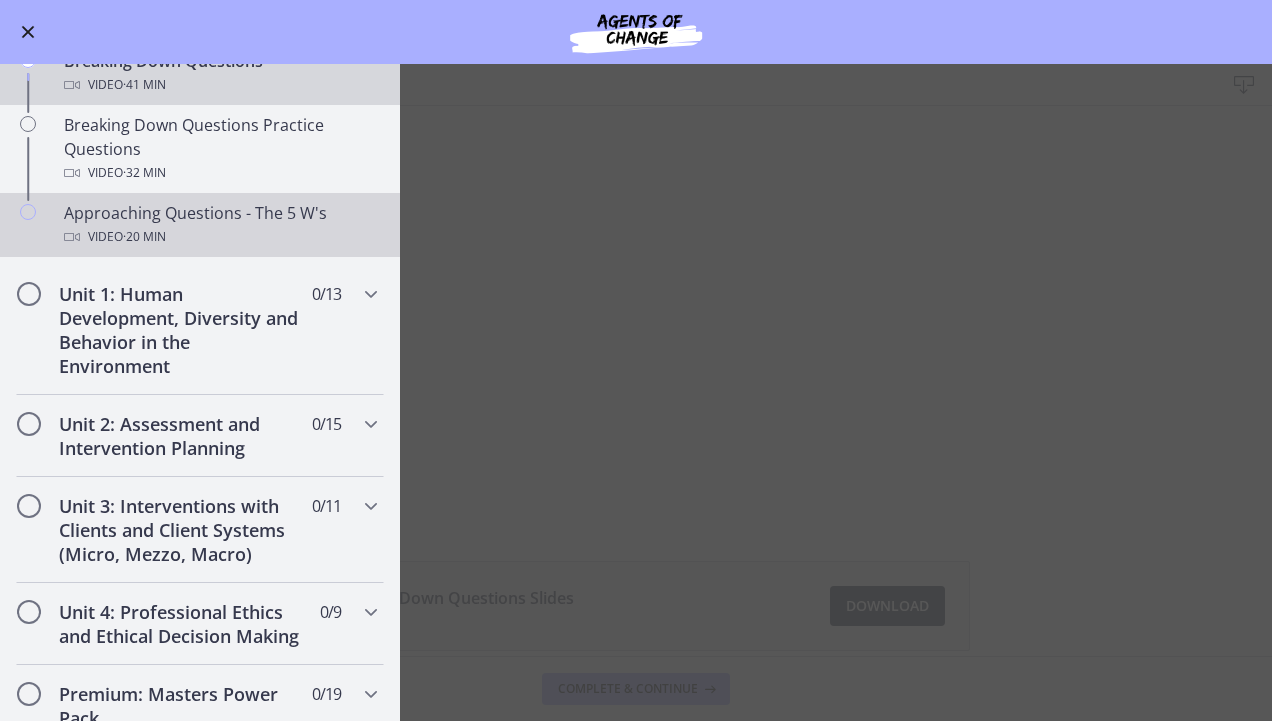 scroll, scrollTop: 0, scrollLeft: 0, axis: both 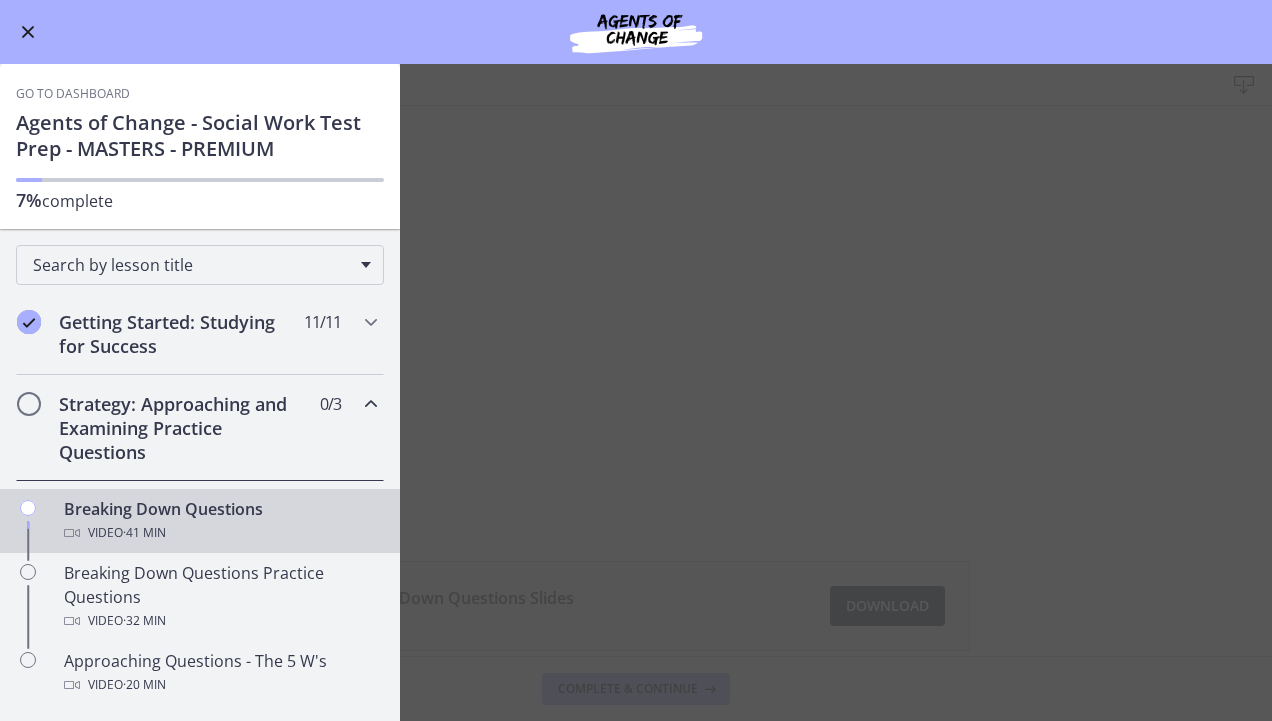 click at bounding box center [28, 32] 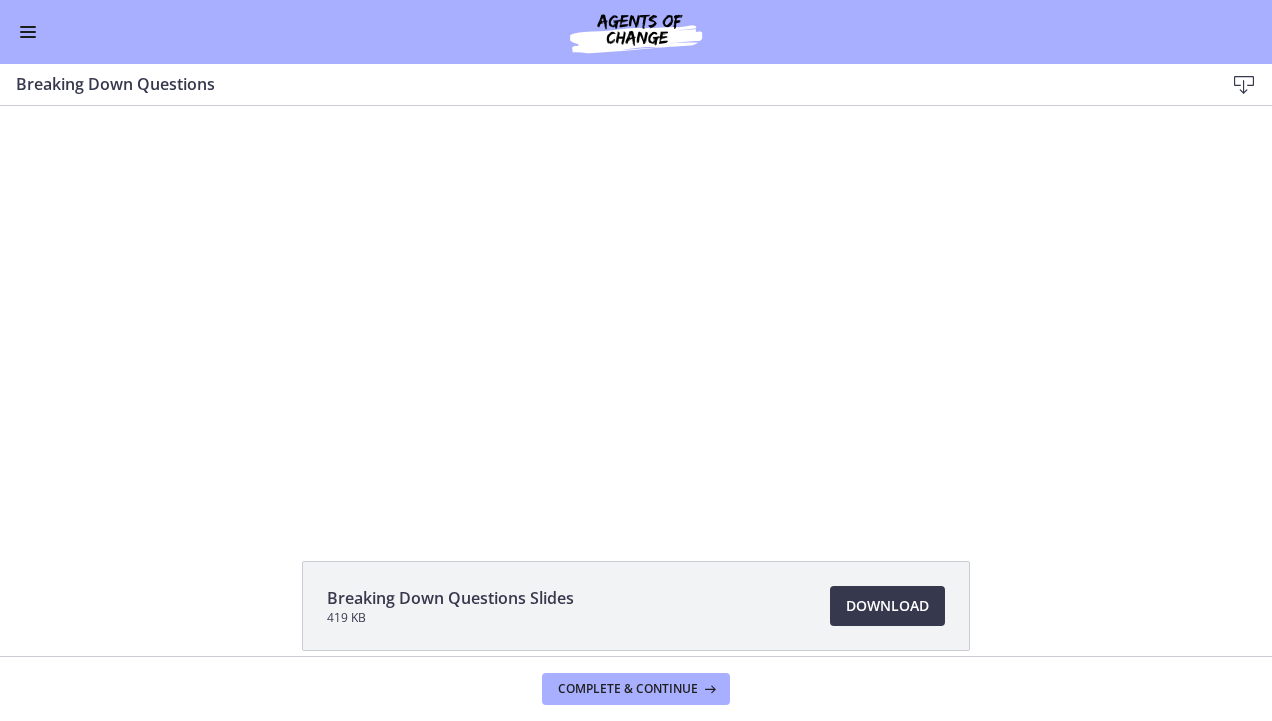 click at bounding box center [28, 37] 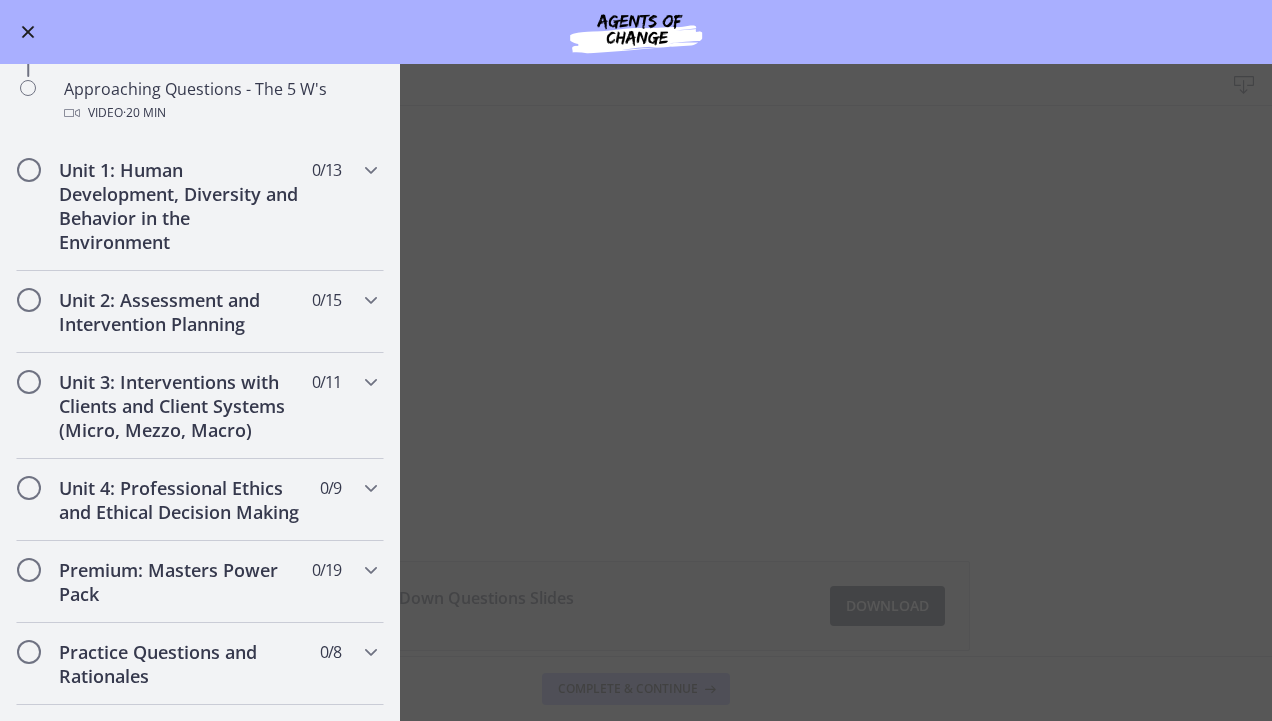 scroll, scrollTop: 564, scrollLeft: 0, axis: vertical 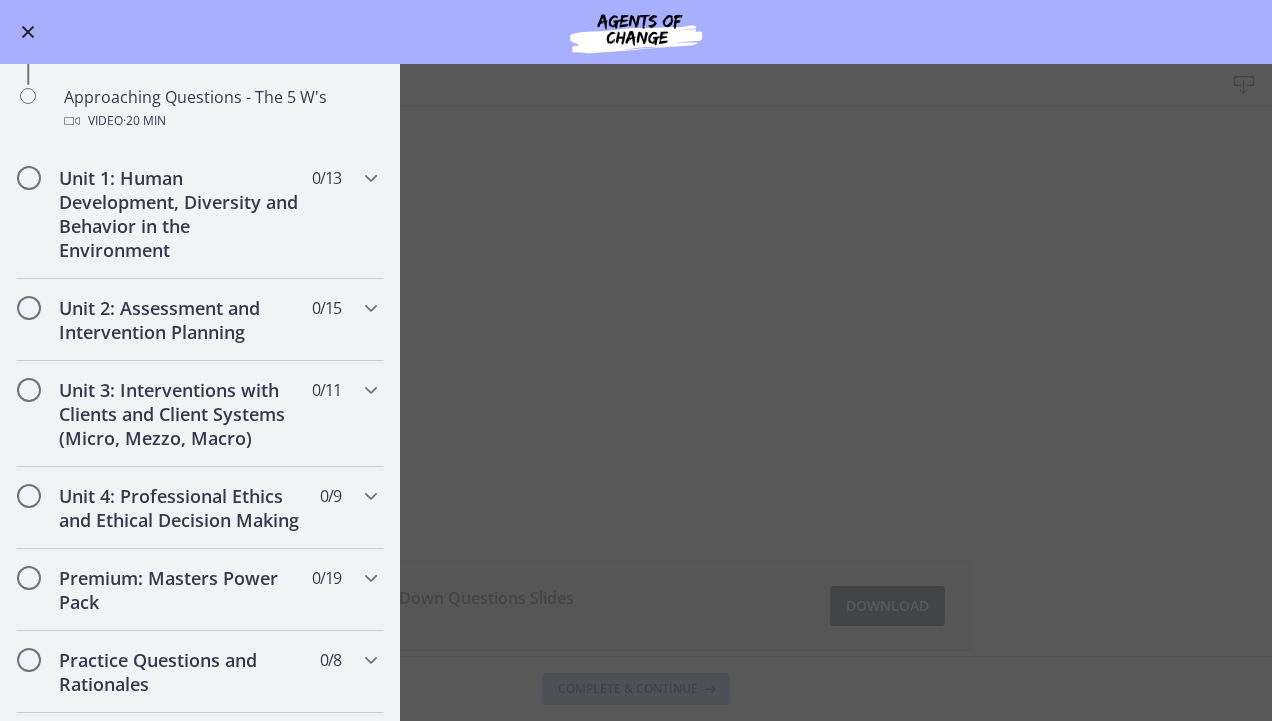 click at bounding box center (28, 32) 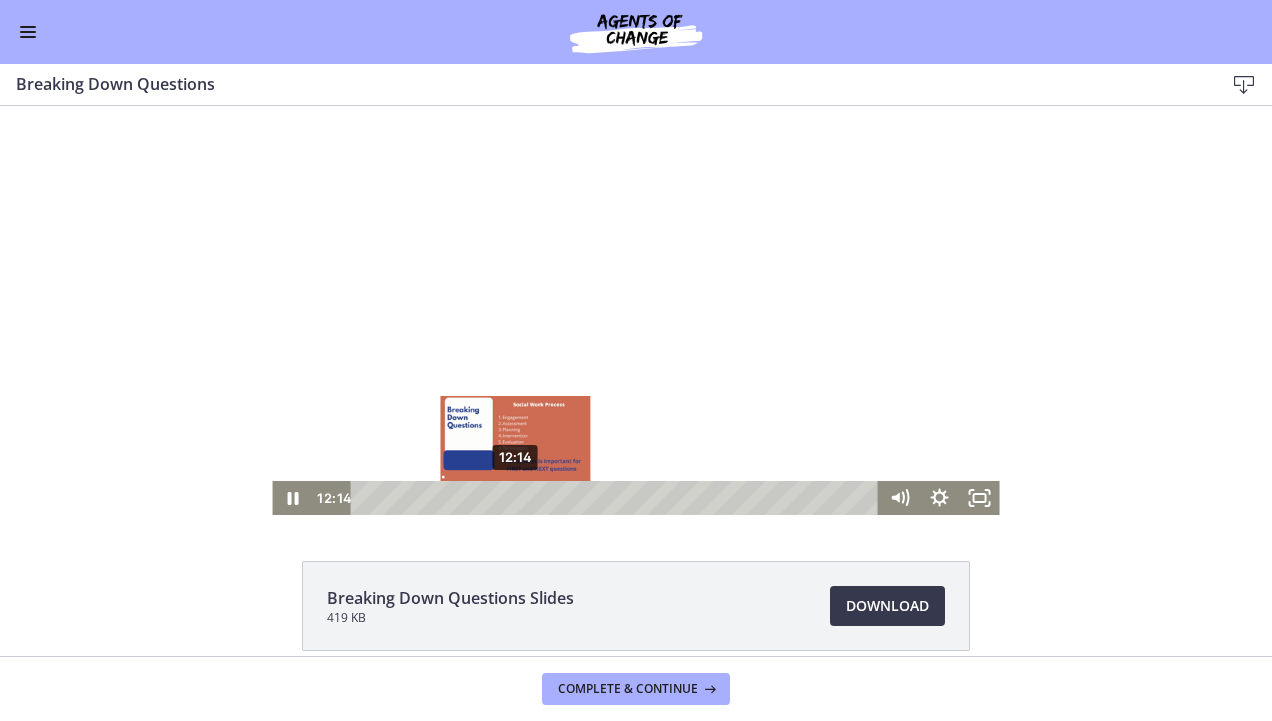 click on "12:14" at bounding box center (617, 498) 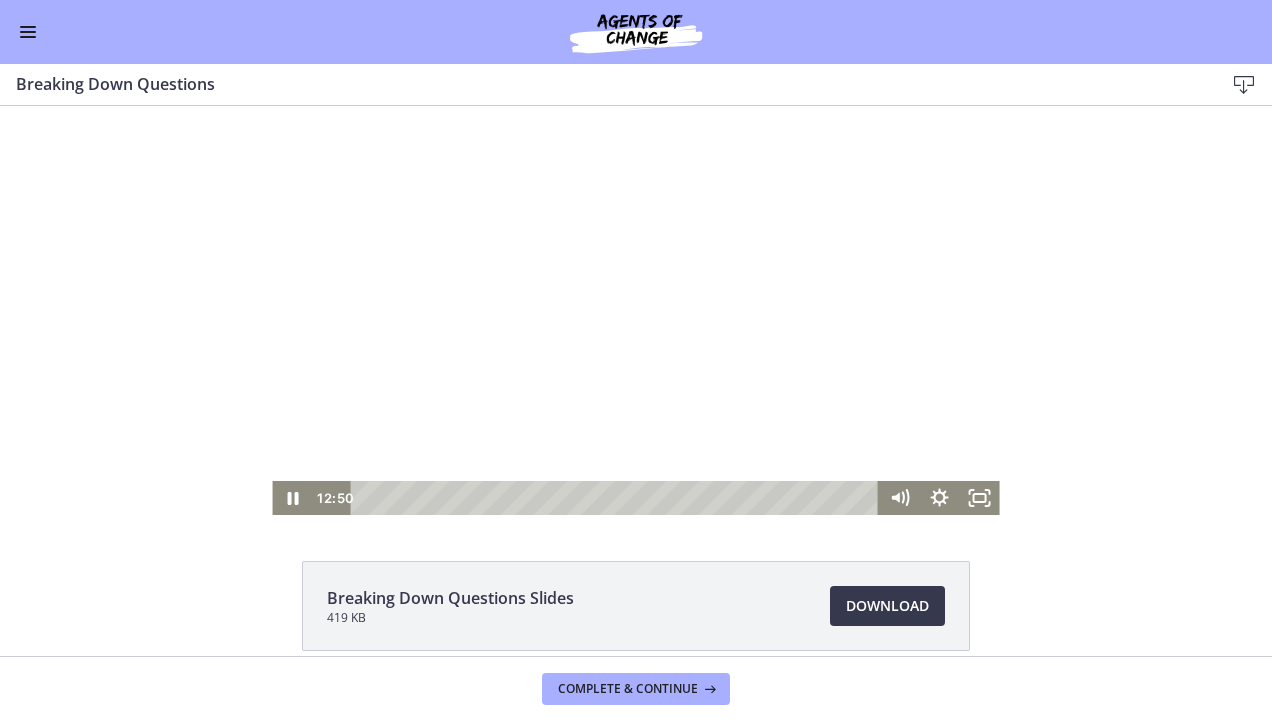click at bounding box center (635, 310) 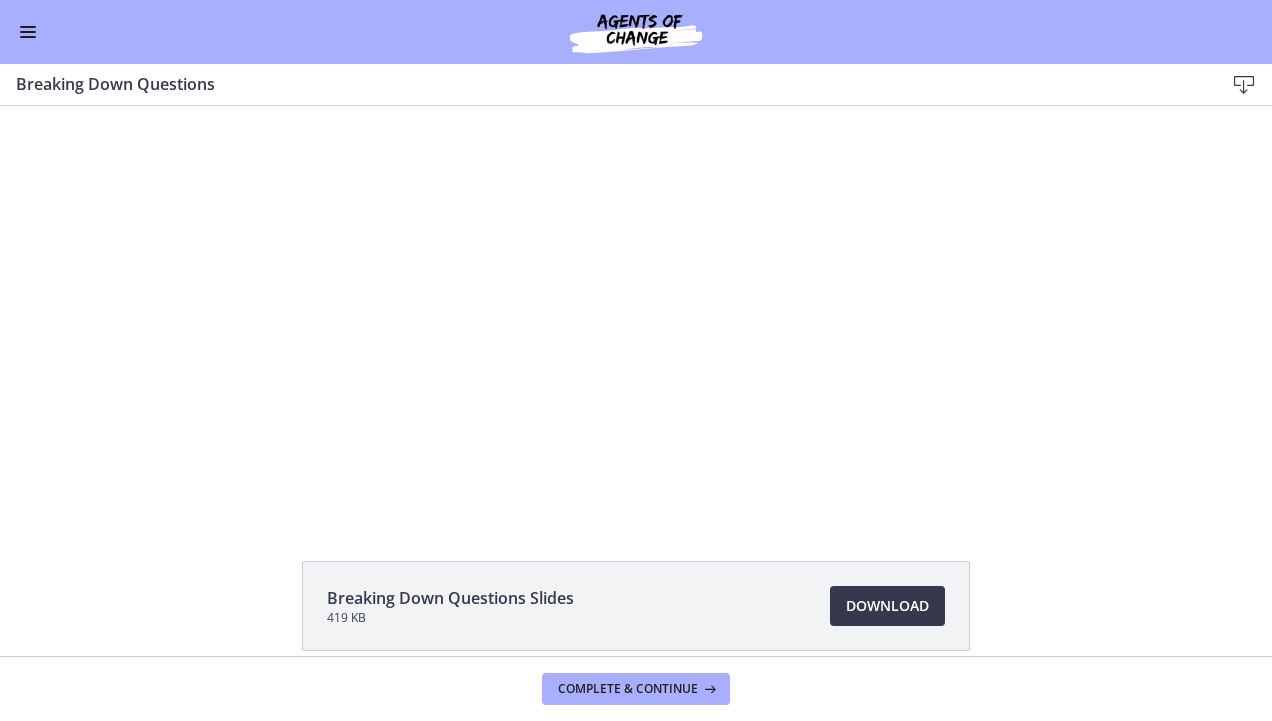 click at bounding box center [635, 310] 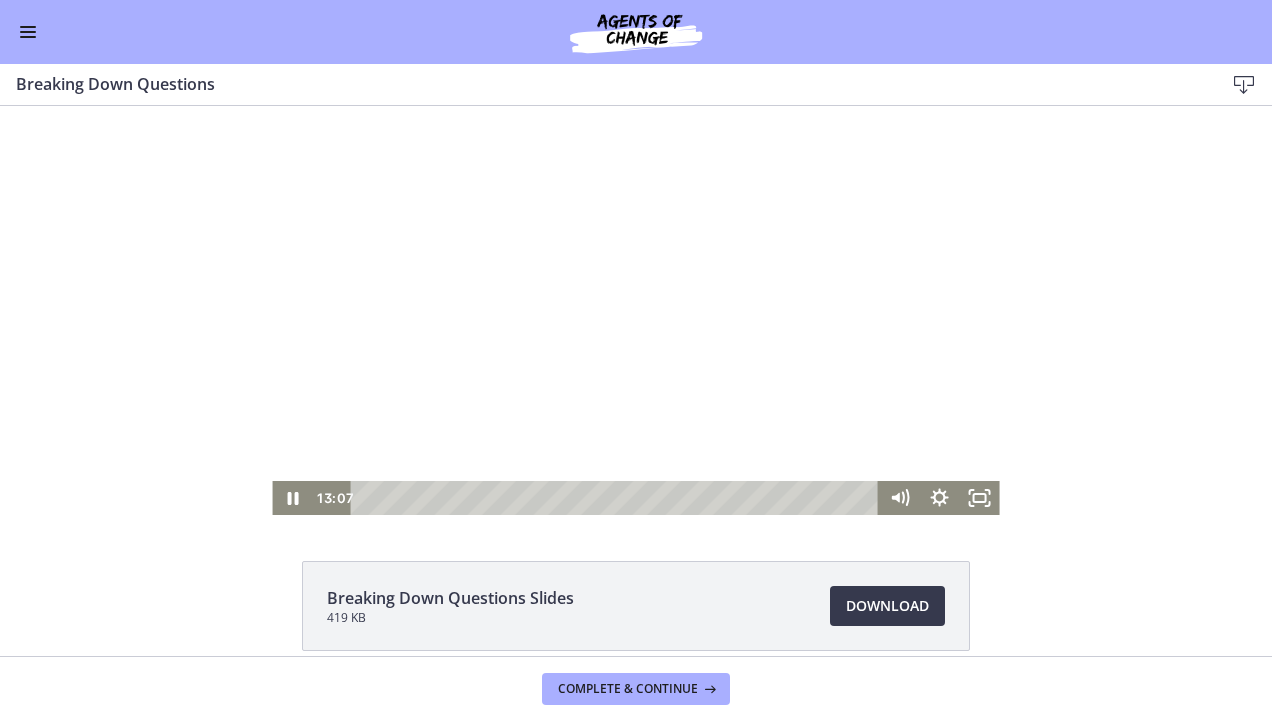 click at bounding box center [635, 310] 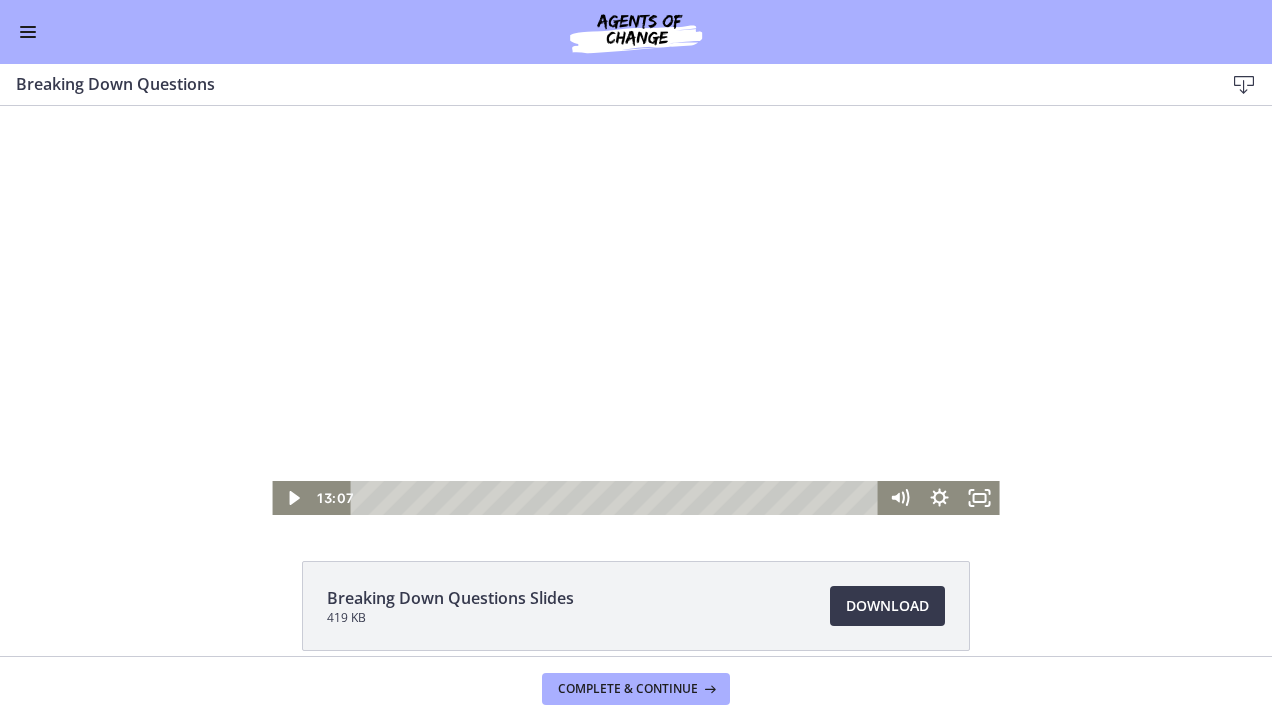 click at bounding box center [635, 310] 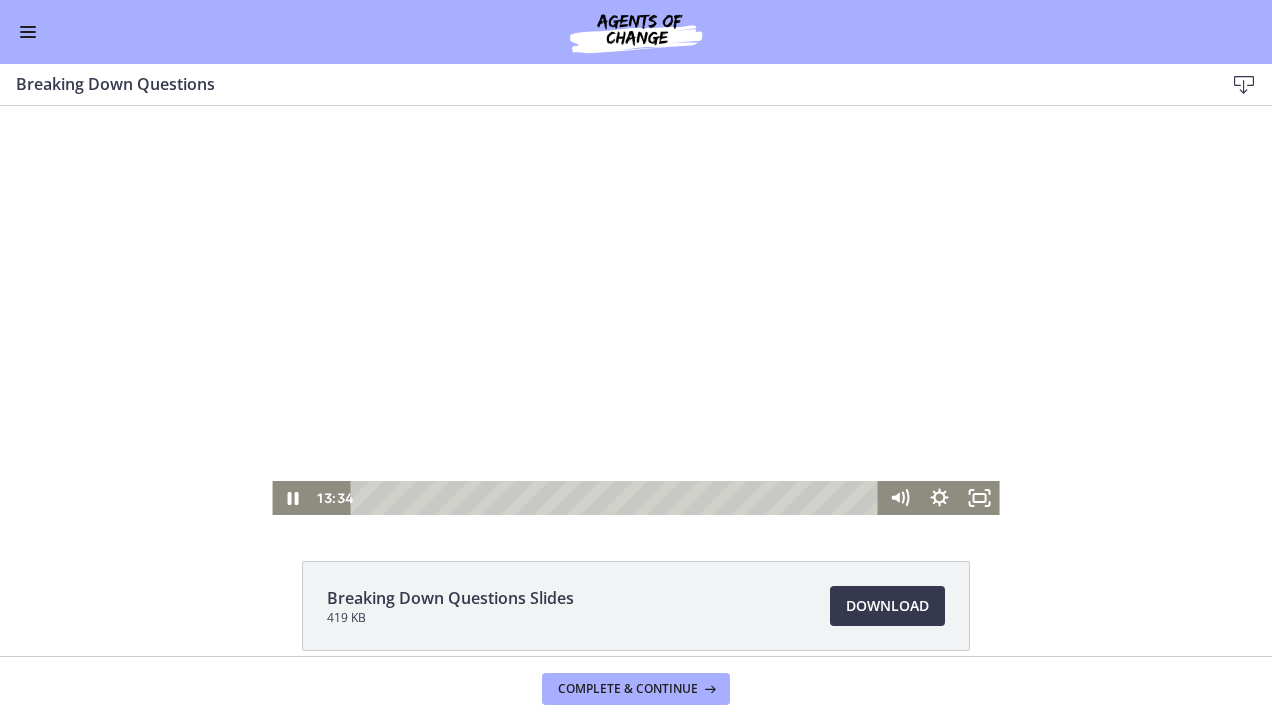 click at bounding box center (635, 310) 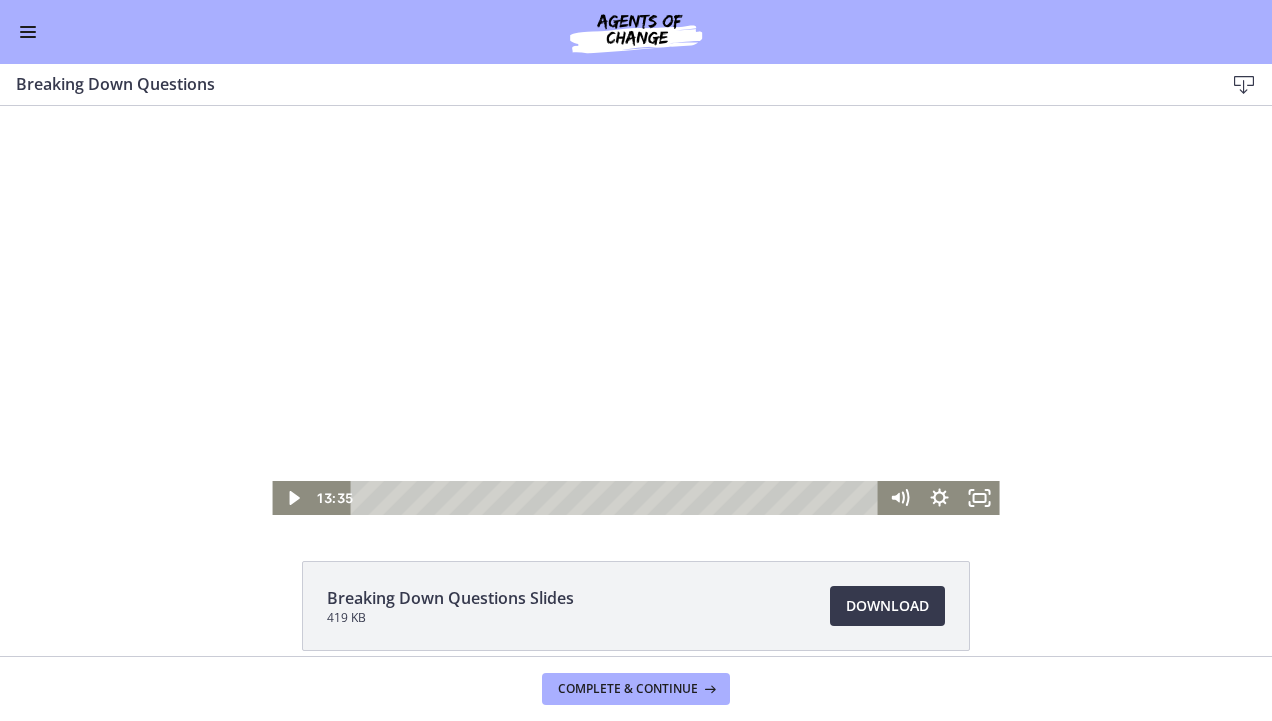 click at bounding box center (635, 310) 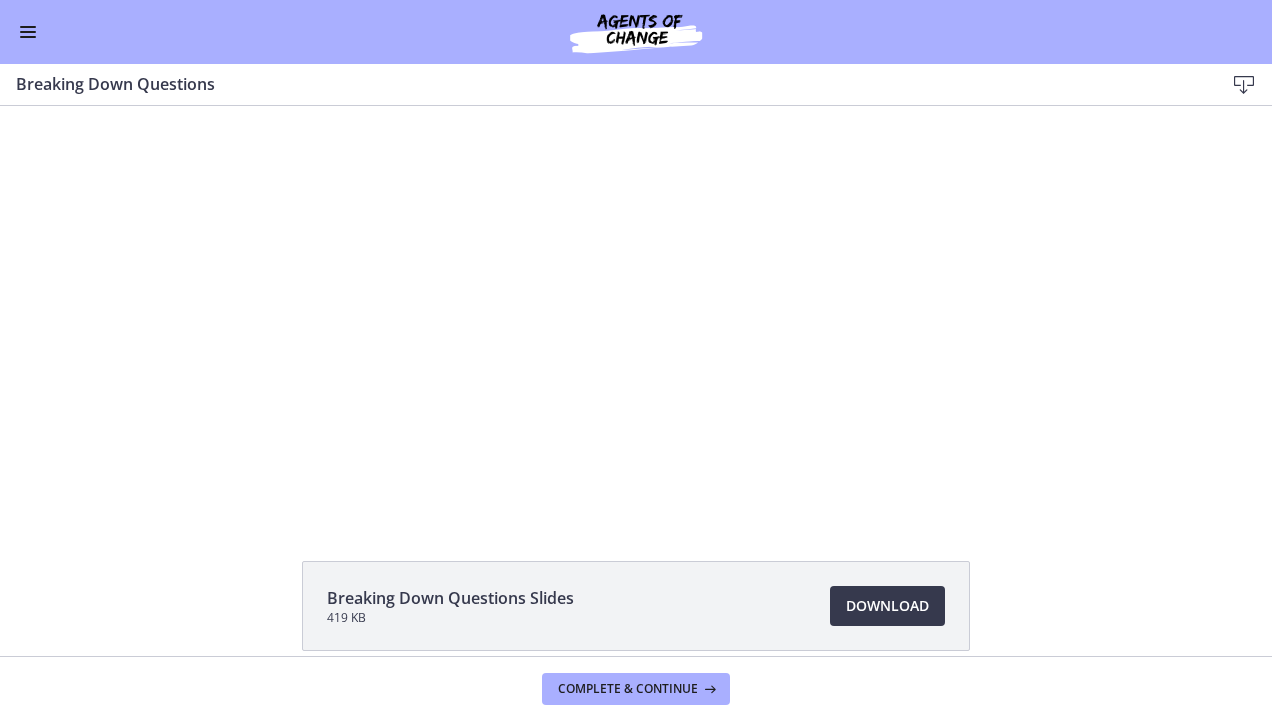 click at bounding box center [635, 310] 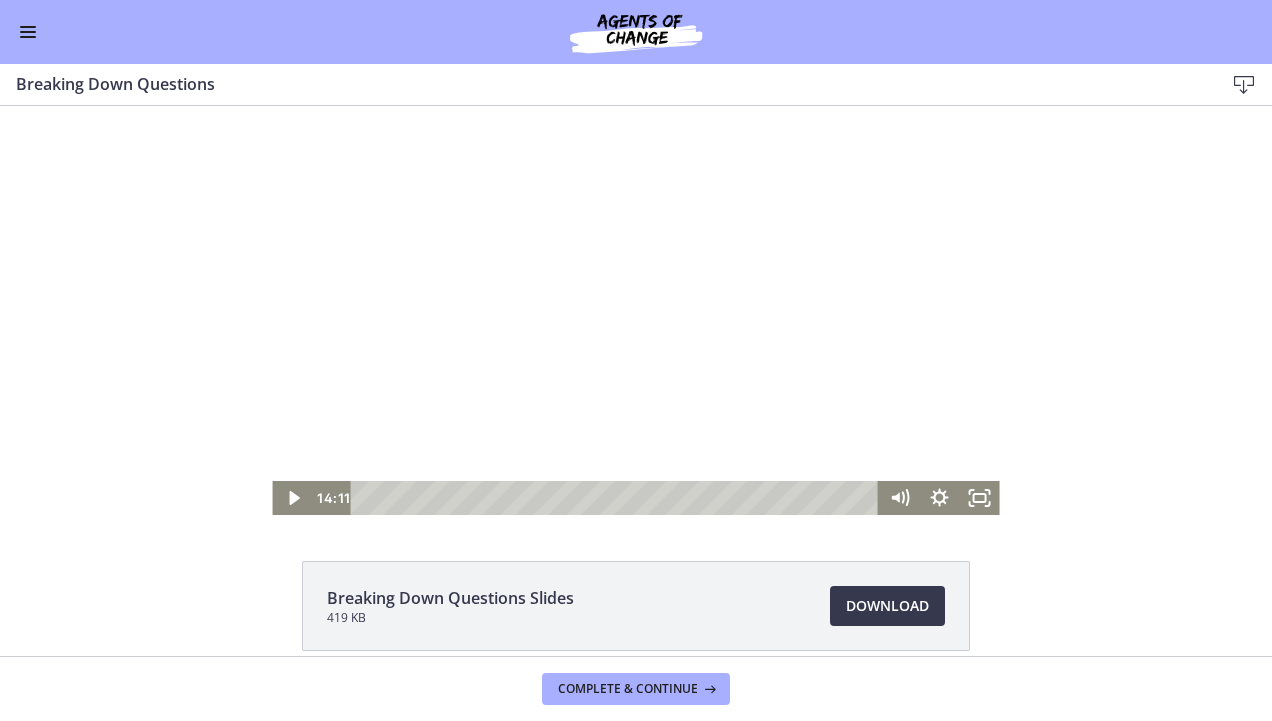 click at bounding box center [635, 310] 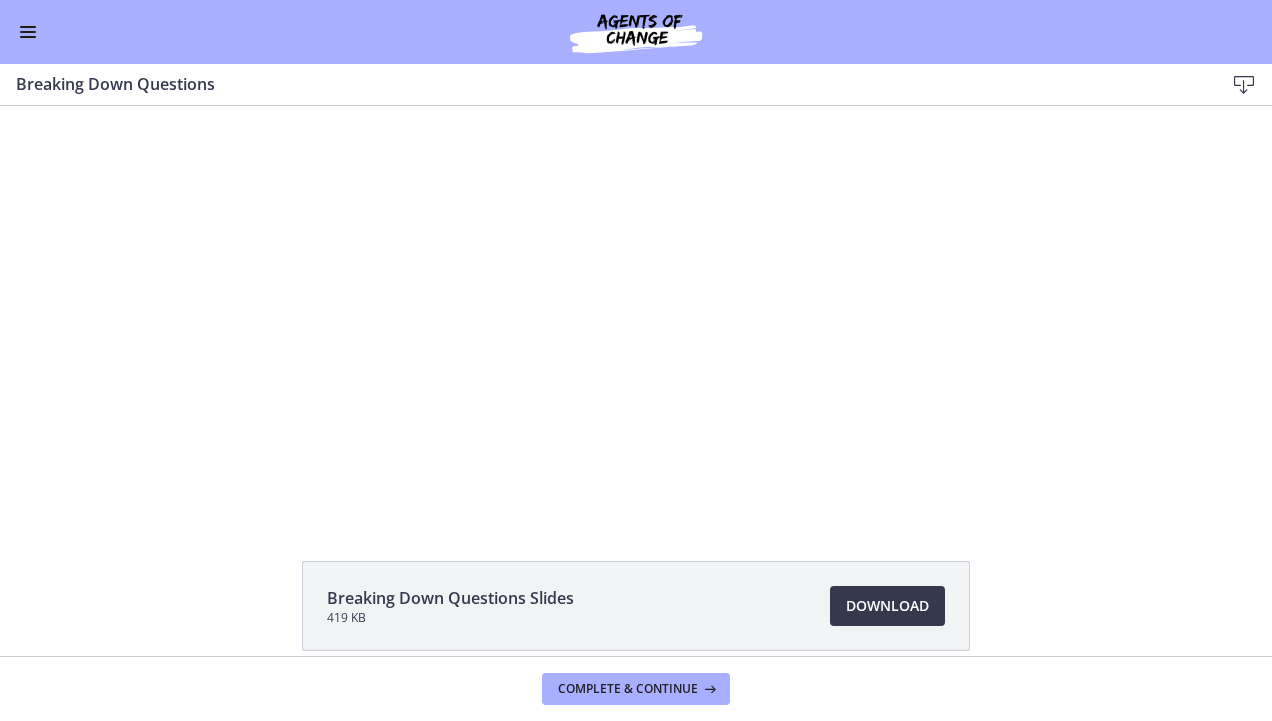 click at bounding box center (635, 310) 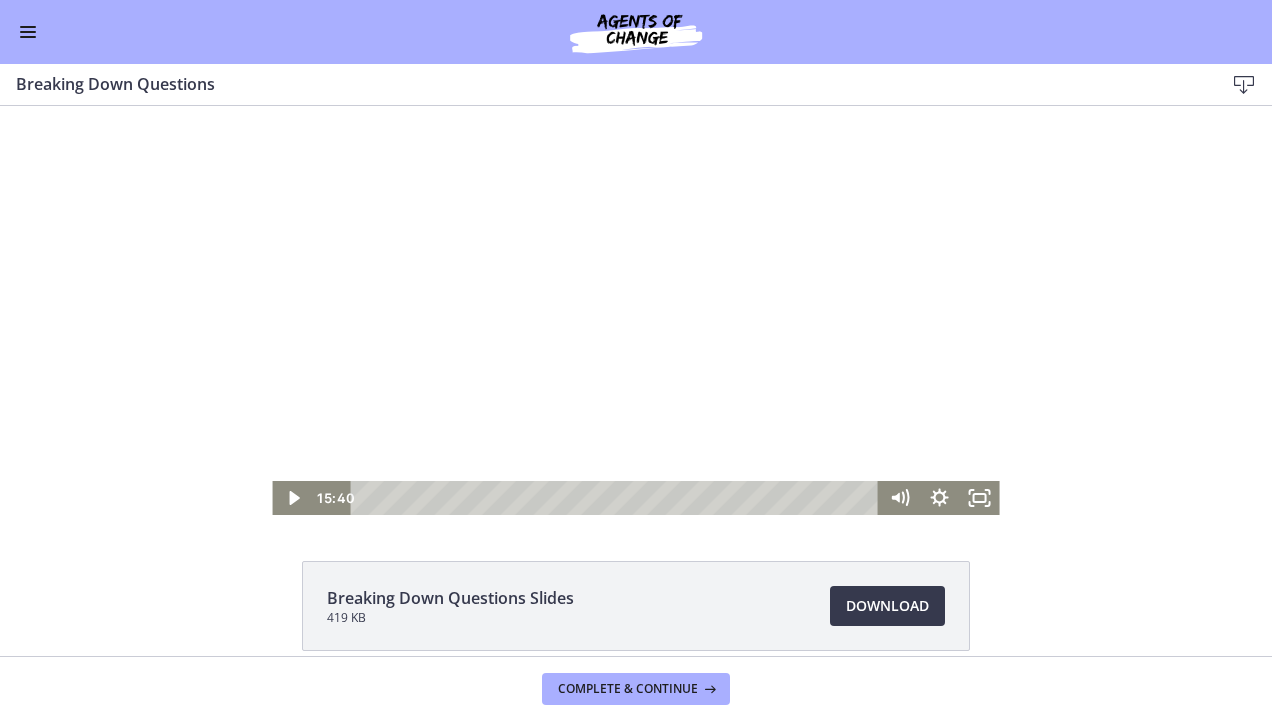 click at bounding box center [635, 310] 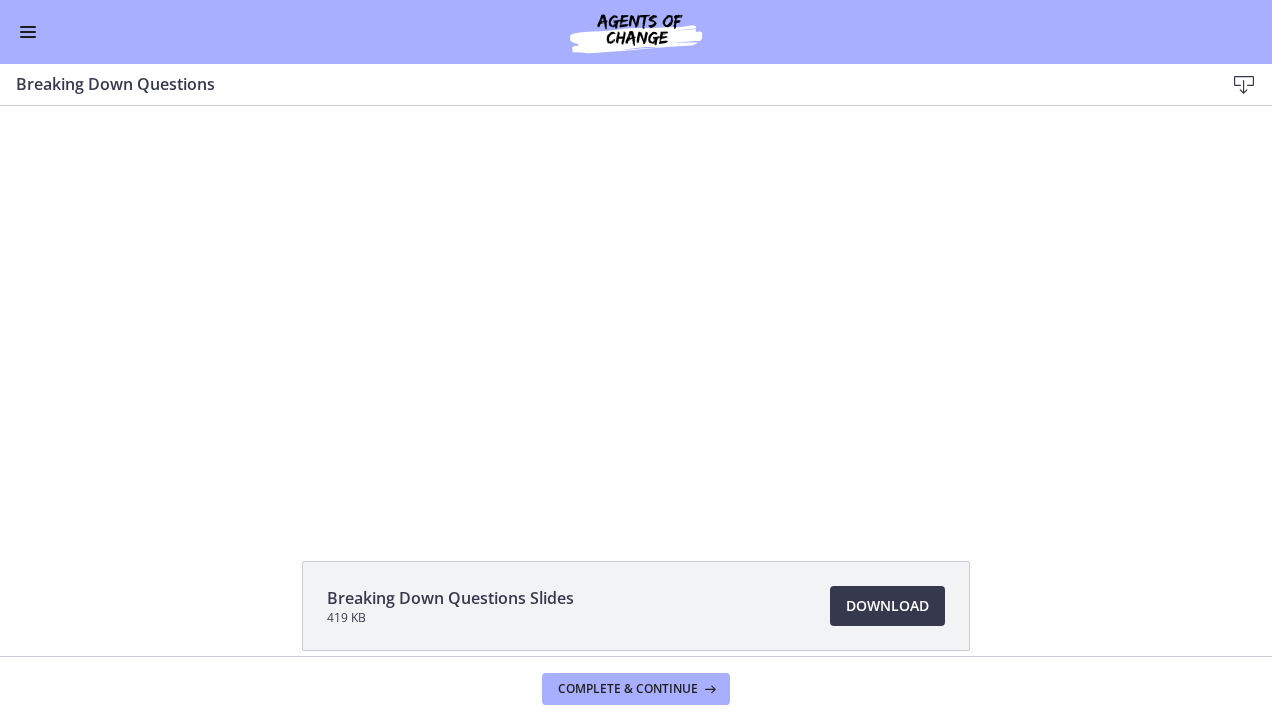 click at bounding box center (635, 310) 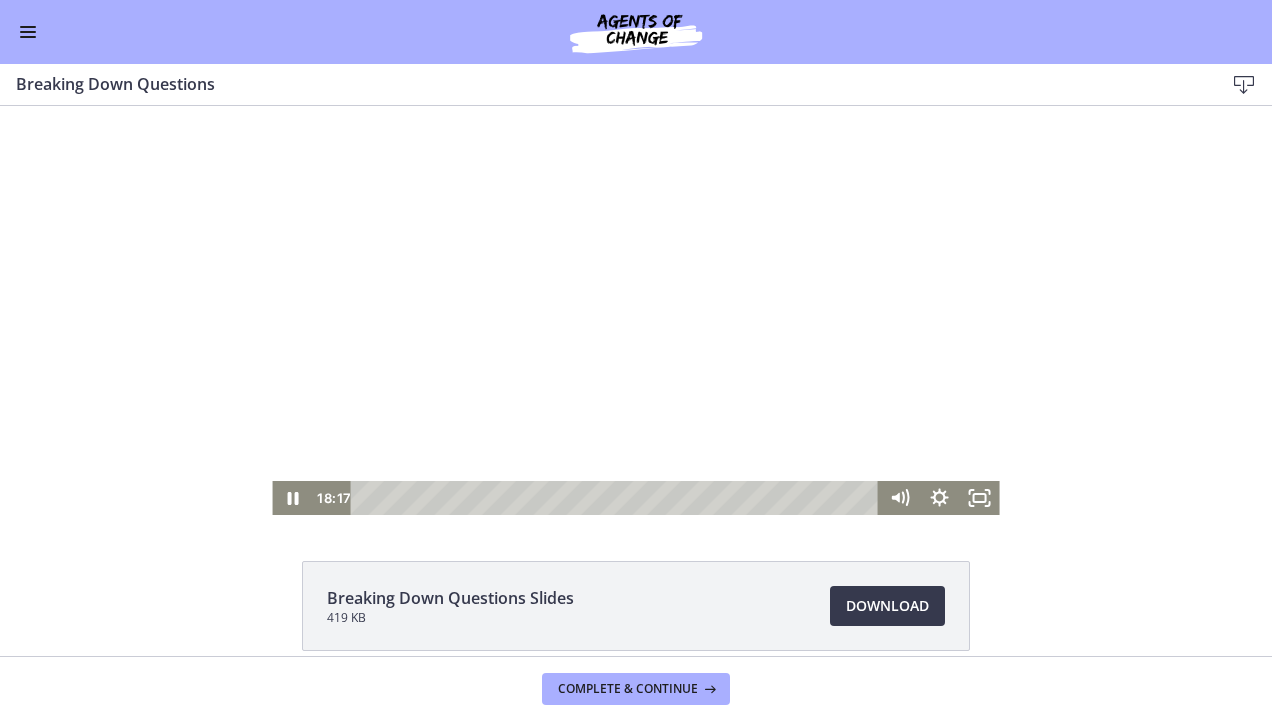 click at bounding box center [635, 310] 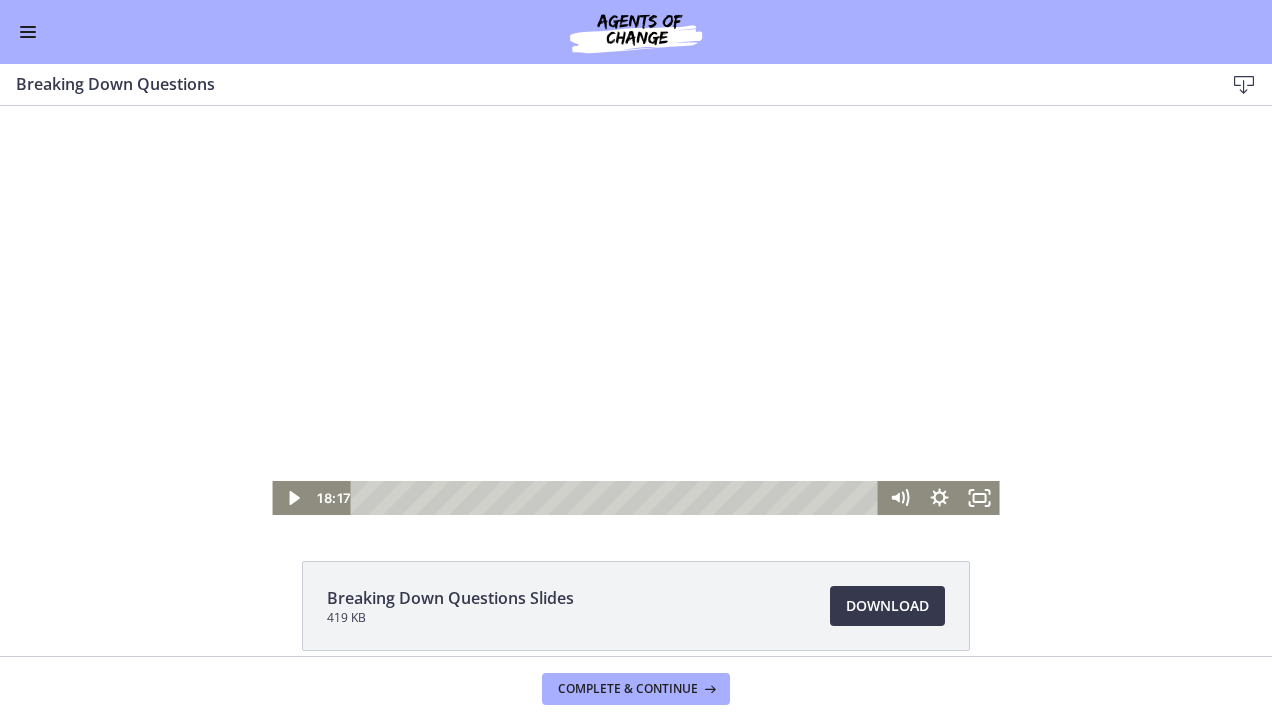 click at bounding box center [635, 310] 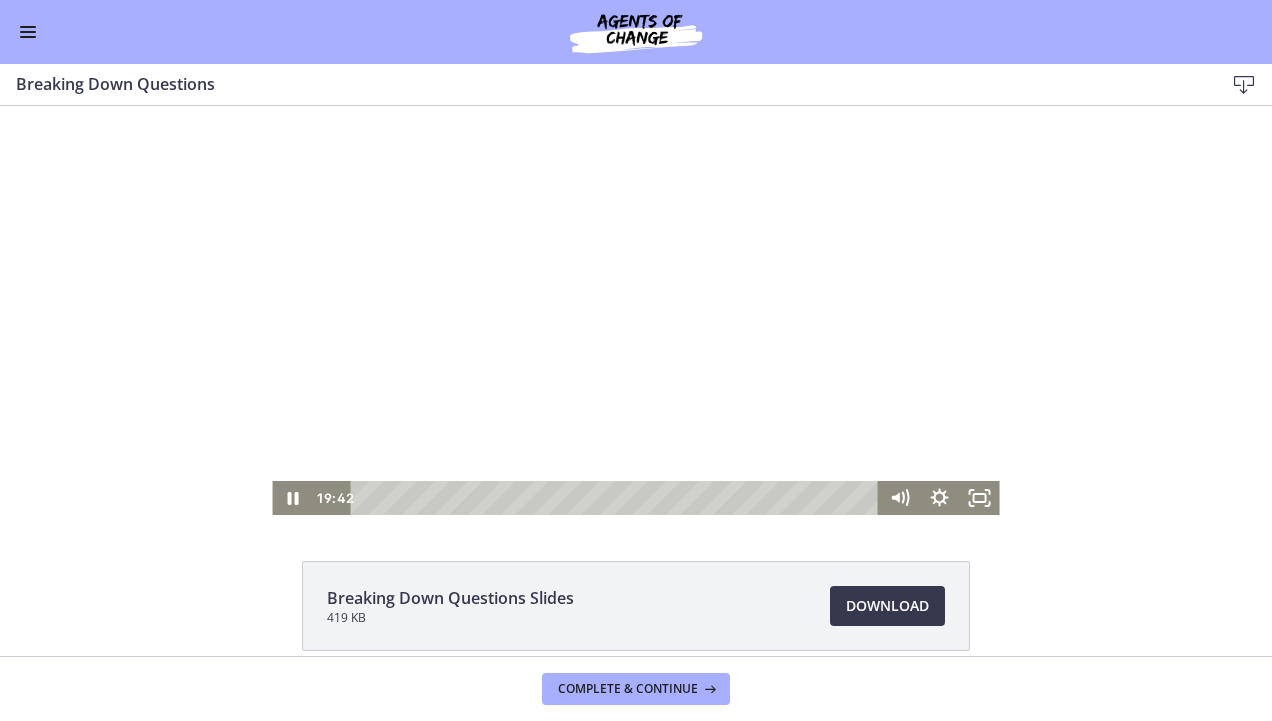 click at bounding box center [635, 310] 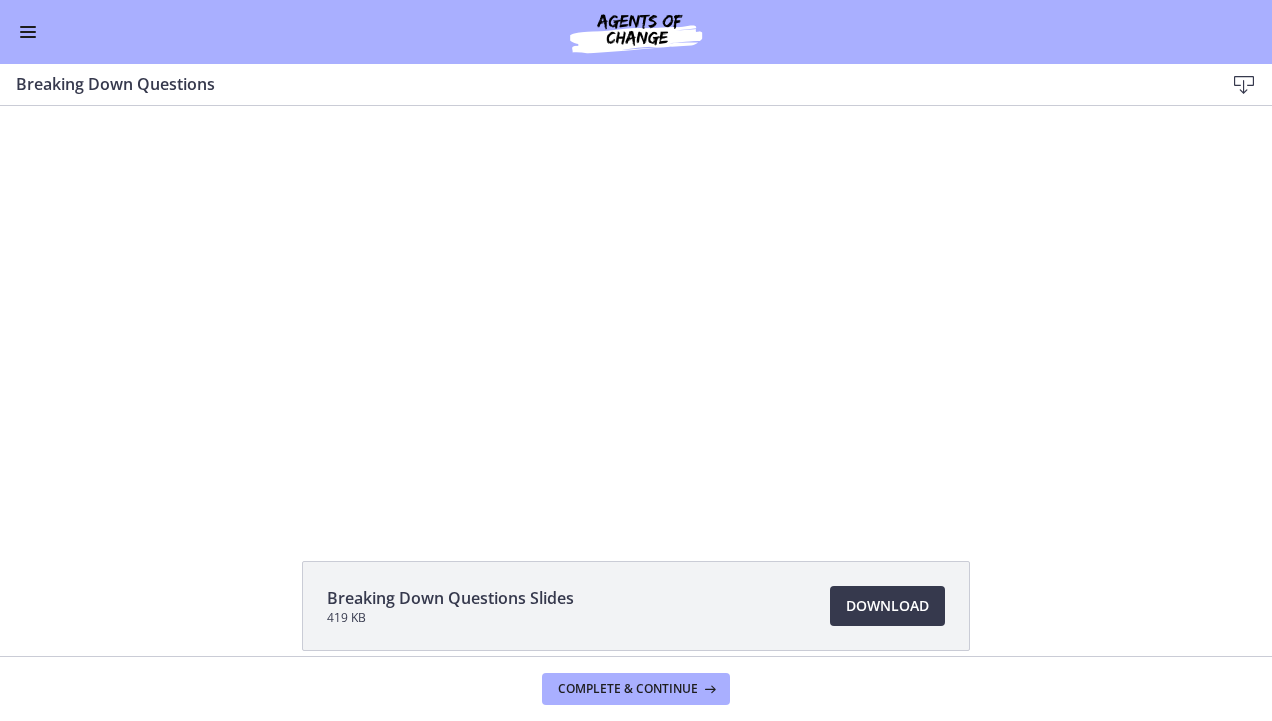 click at bounding box center [635, 310] 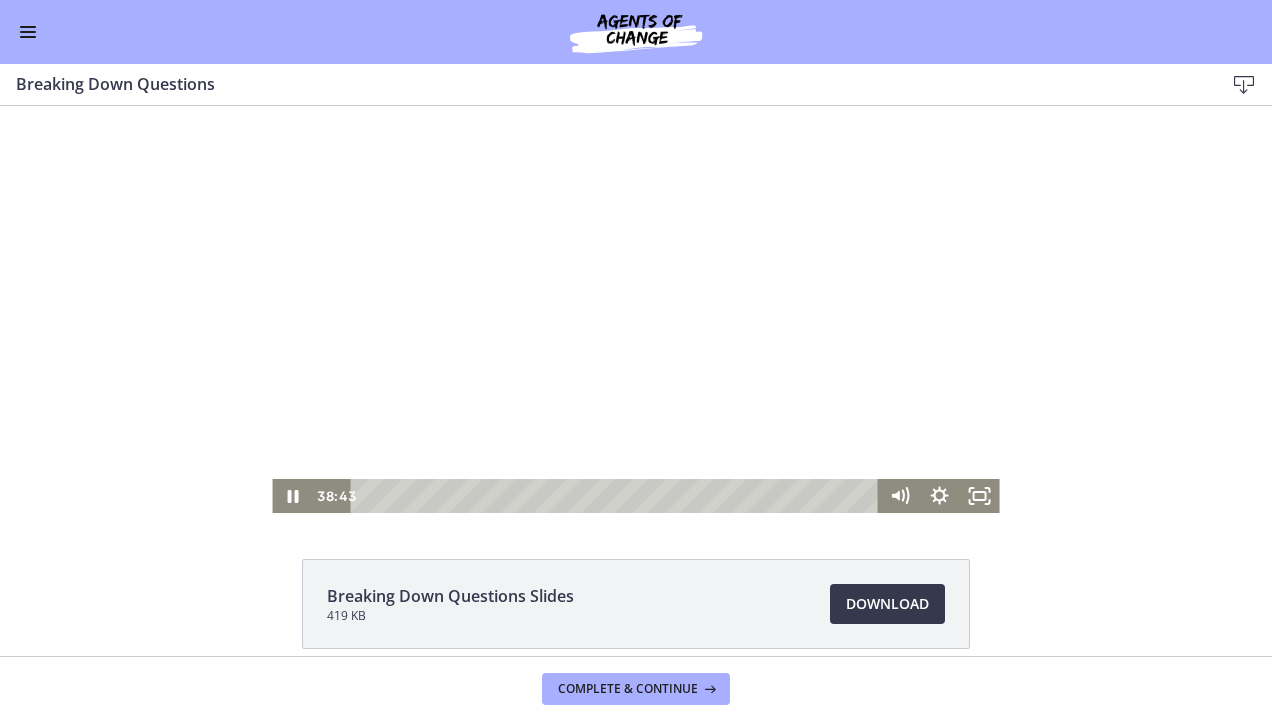 scroll, scrollTop: 0, scrollLeft: 0, axis: both 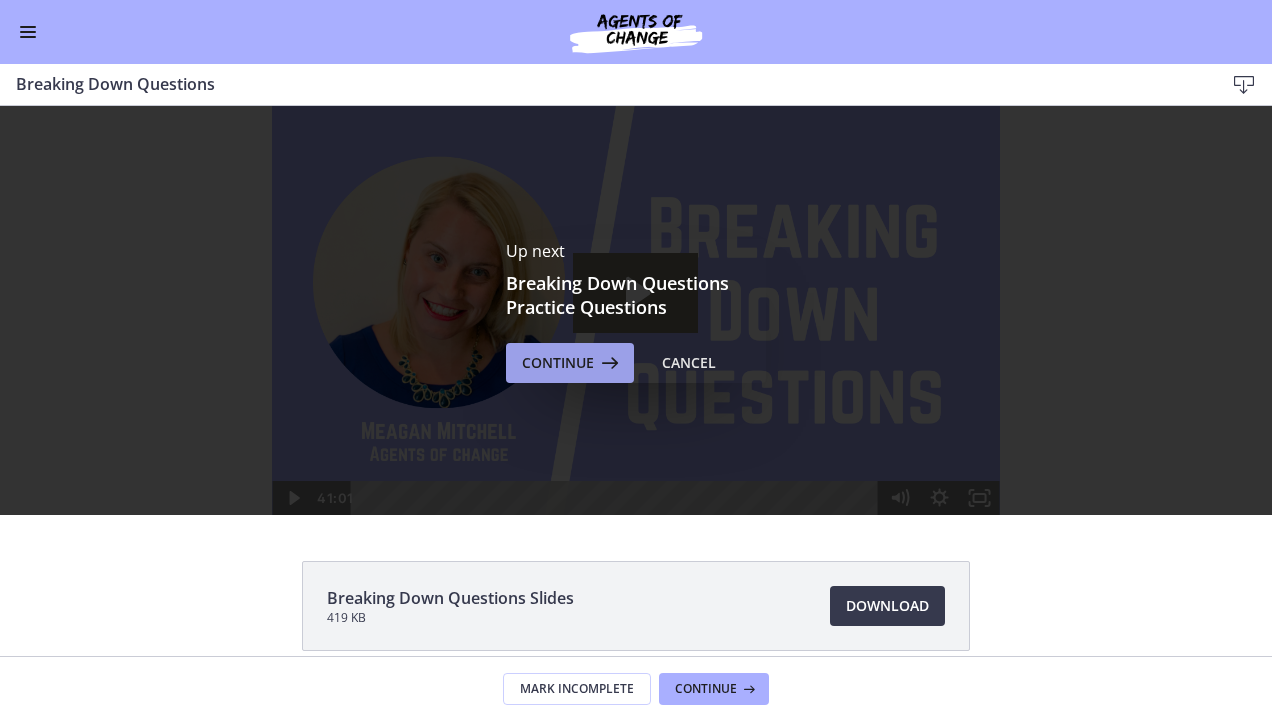 click on "Continue" at bounding box center [558, 363] 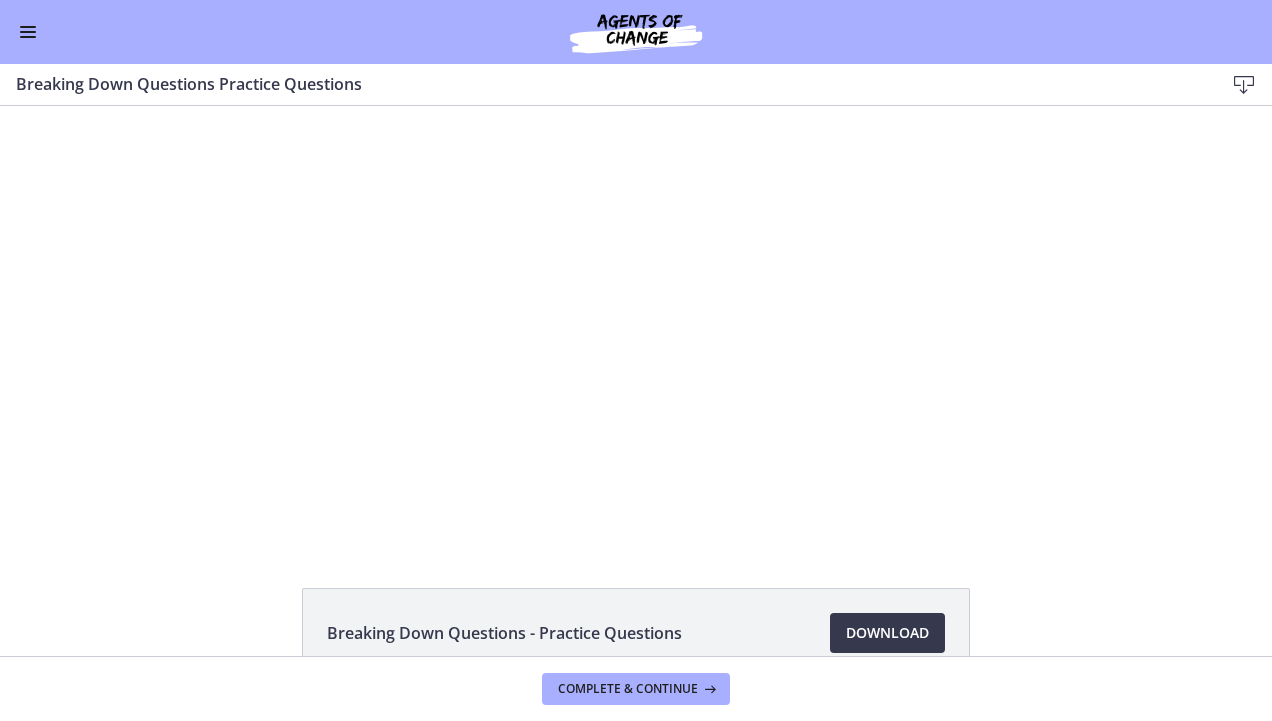 scroll, scrollTop: 0, scrollLeft: 0, axis: both 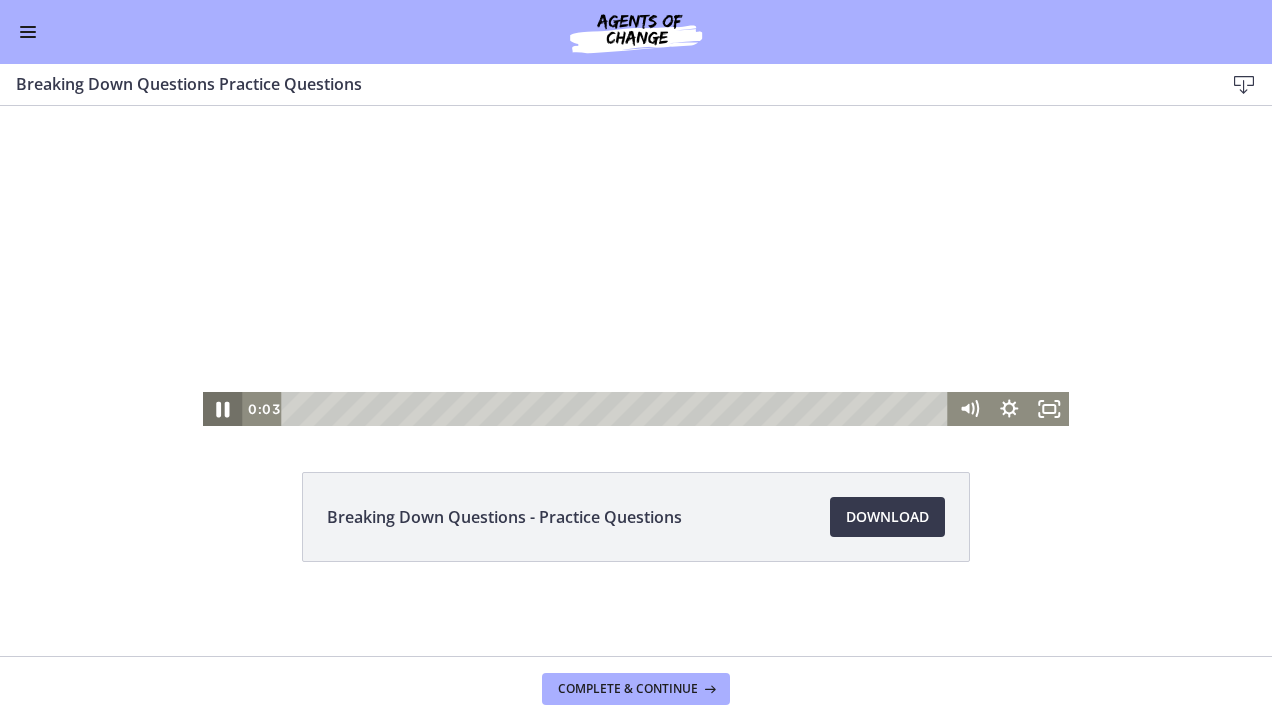 click 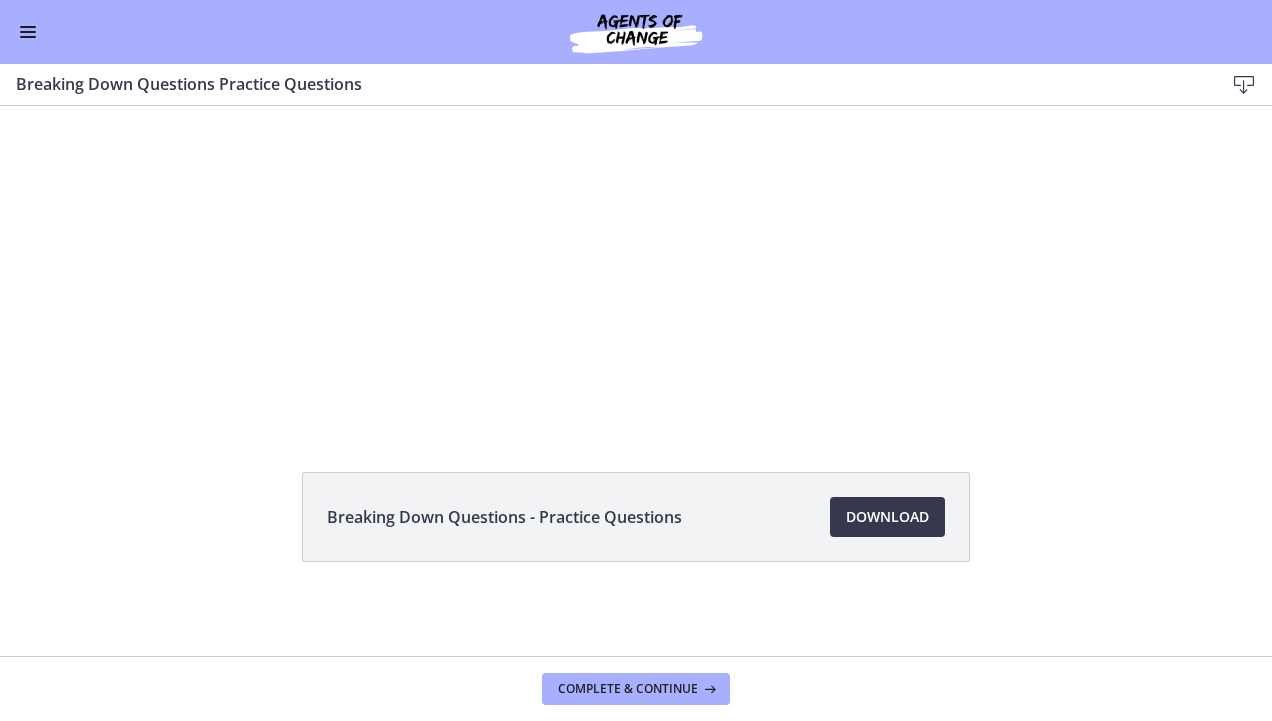 click at bounding box center (28, 37) 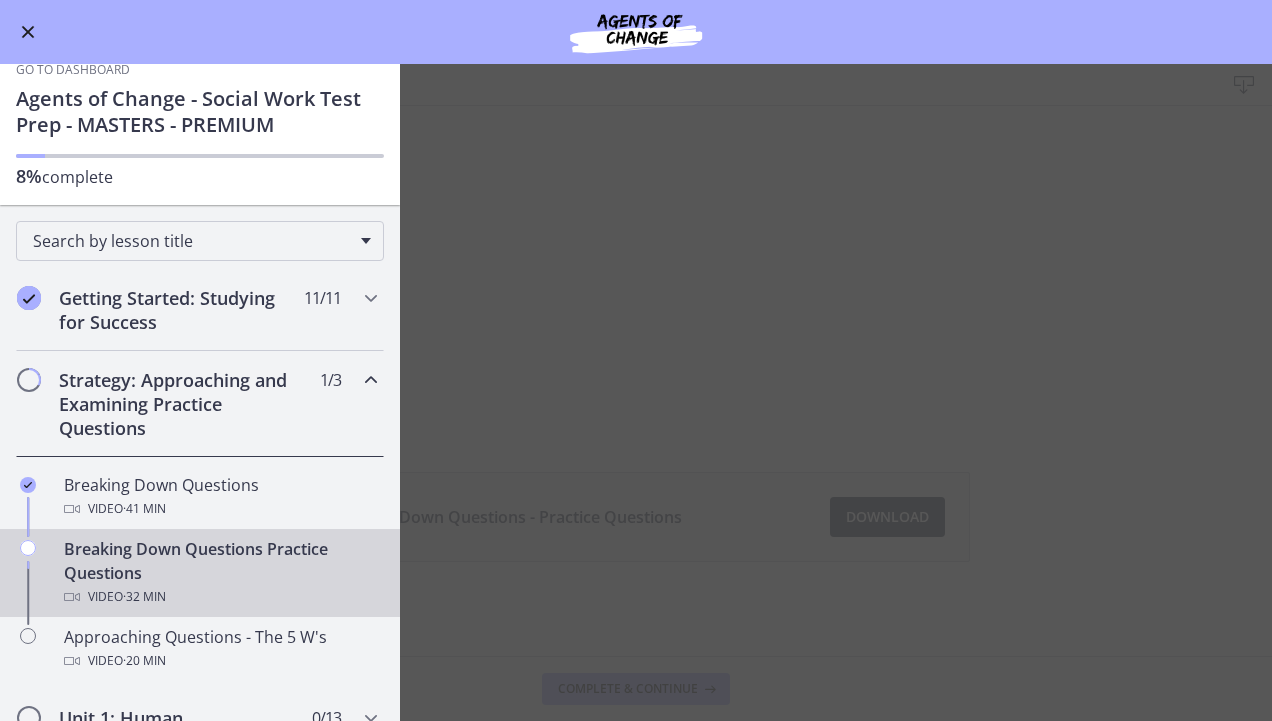 scroll, scrollTop: 24, scrollLeft: 0, axis: vertical 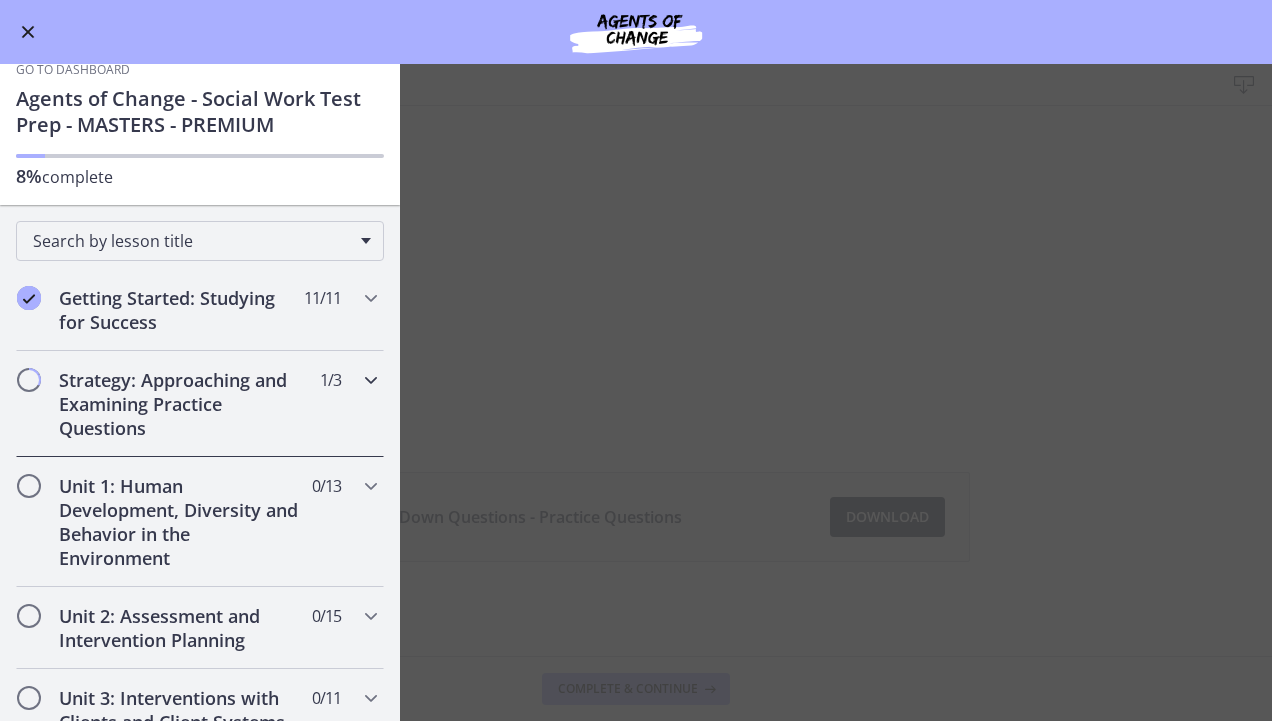 click at bounding box center [371, 380] 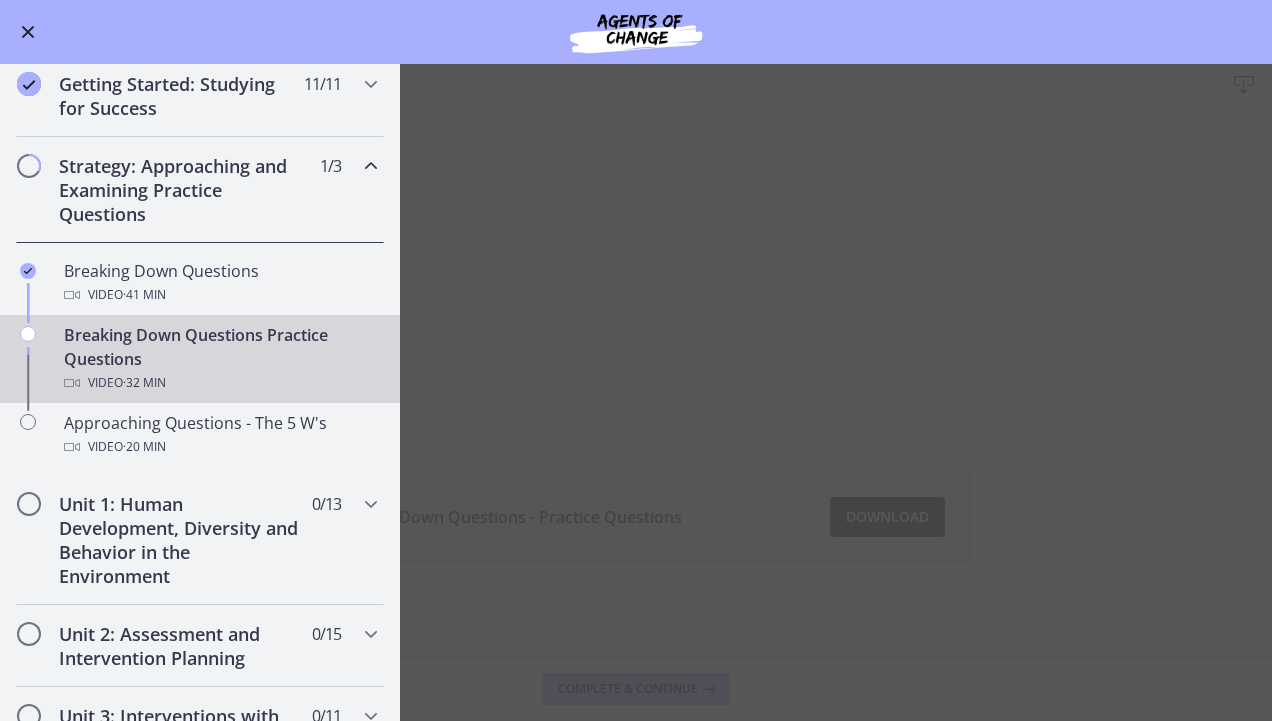 scroll, scrollTop: 242, scrollLeft: 0, axis: vertical 